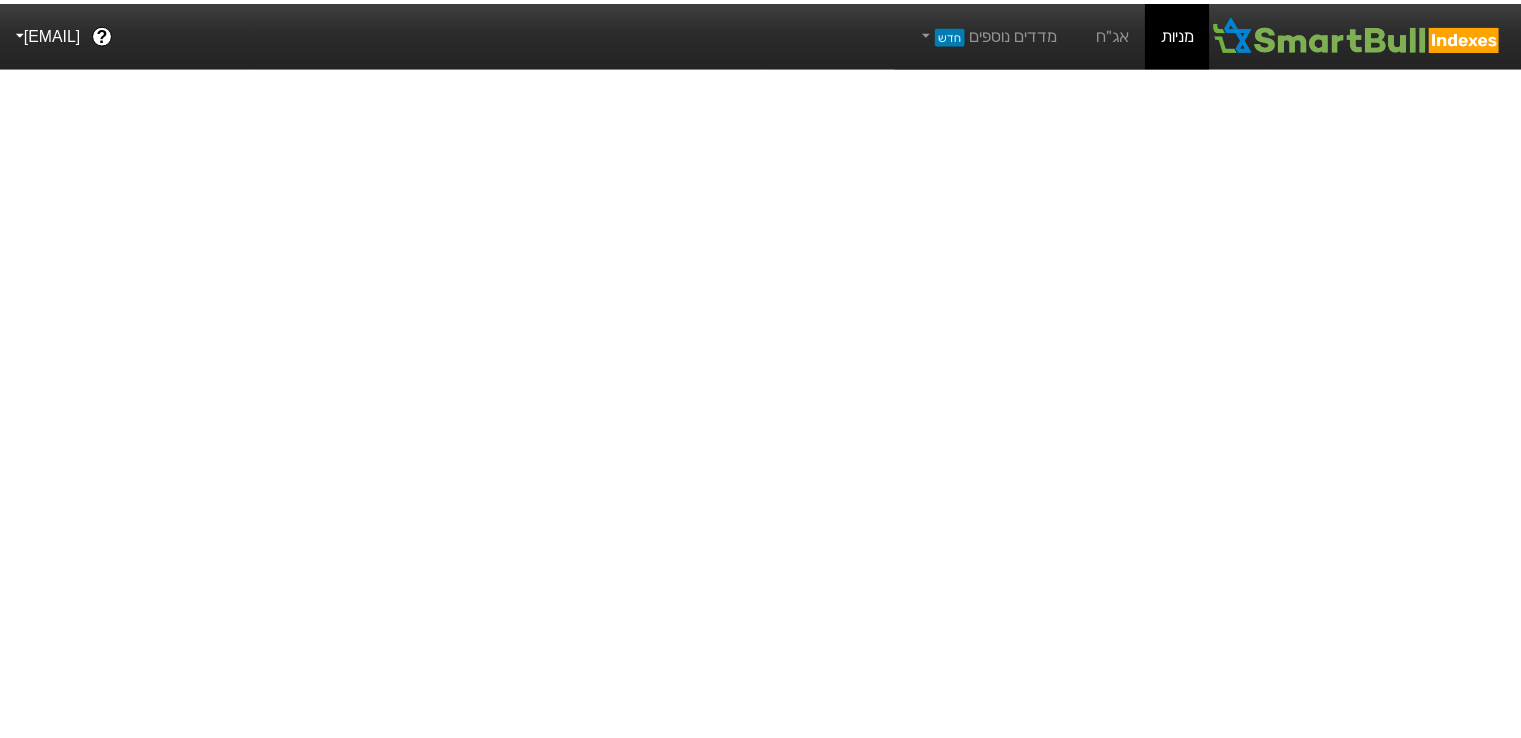 scroll, scrollTop: 0, scrollLeft: 0, axis: both 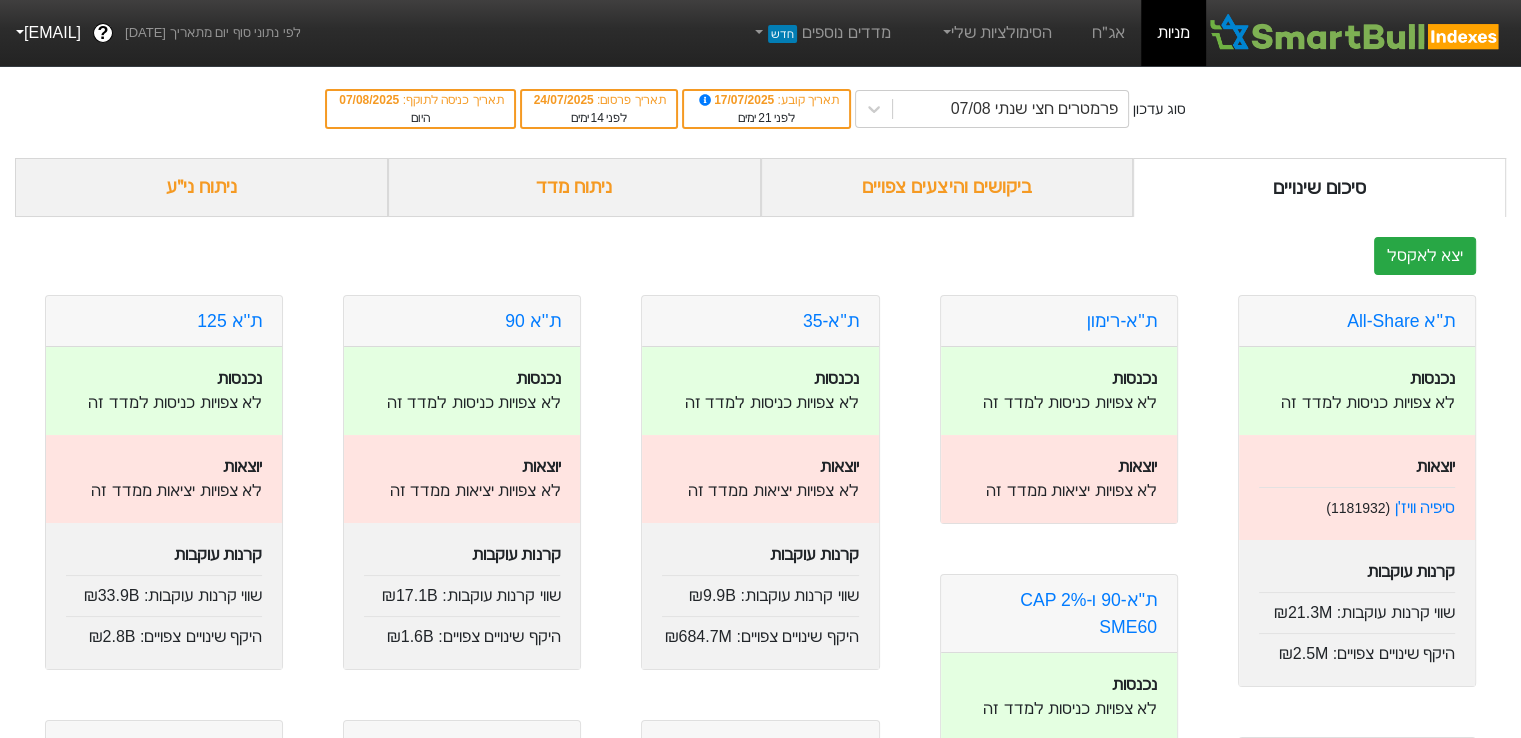 click on "ביקושים והיצעים צפויים" at bounding box center [947, 187] 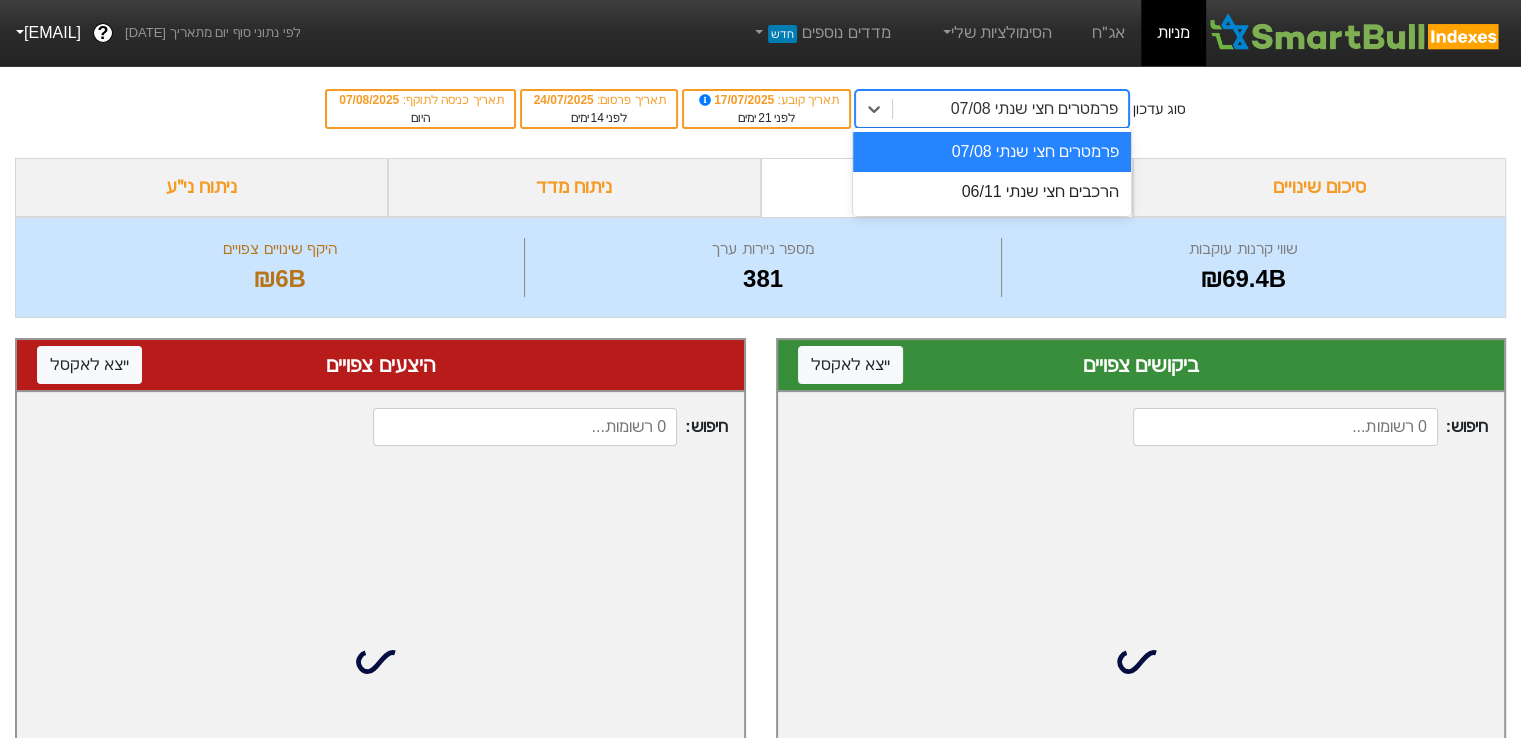 click on "פרמטרים חצי שנתי 07/08" at bounding box center (1034, 109) 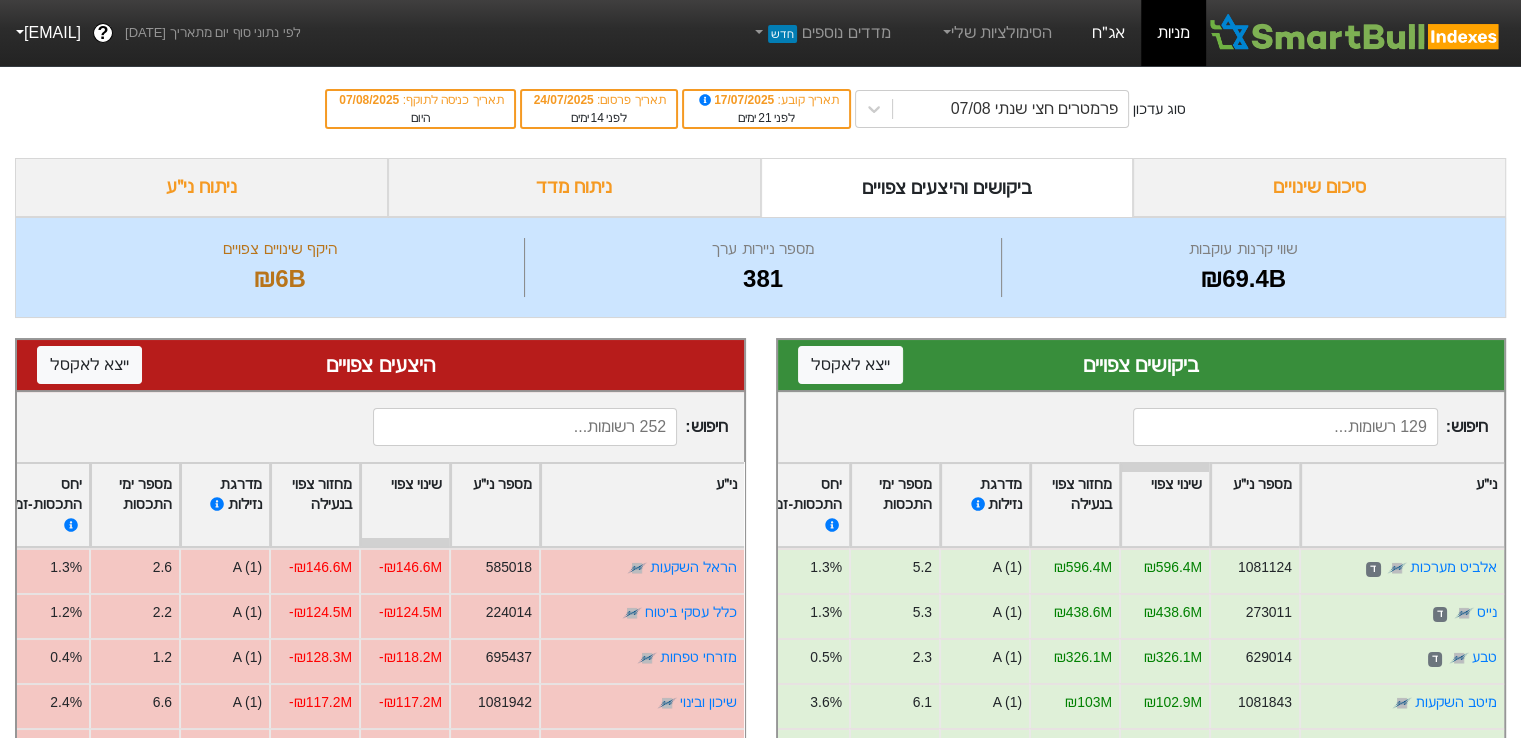 click on "אג״ח" at bounding box center (1108, 33) 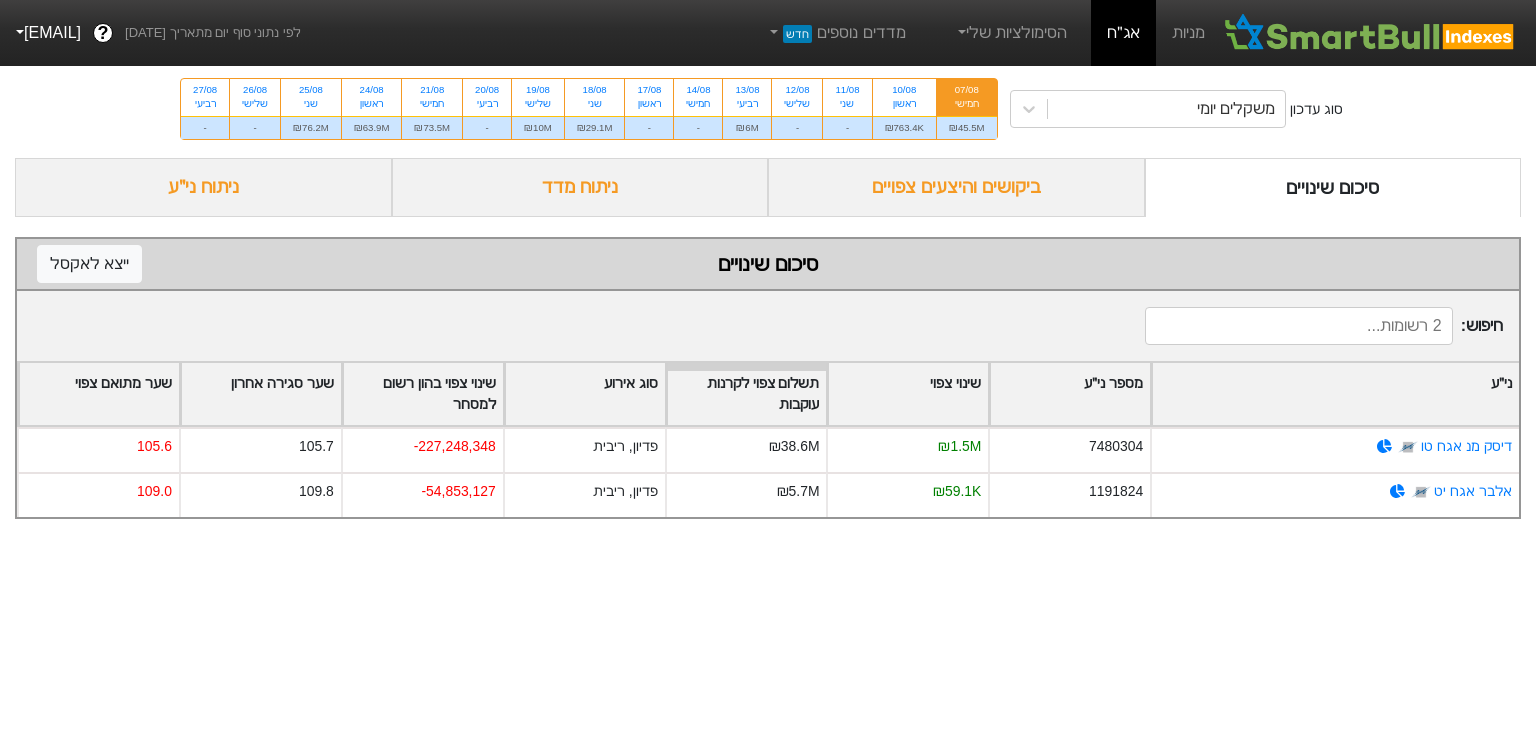 click on "ביקושים והיצעים צפויים" at bounding box center [956, 187] 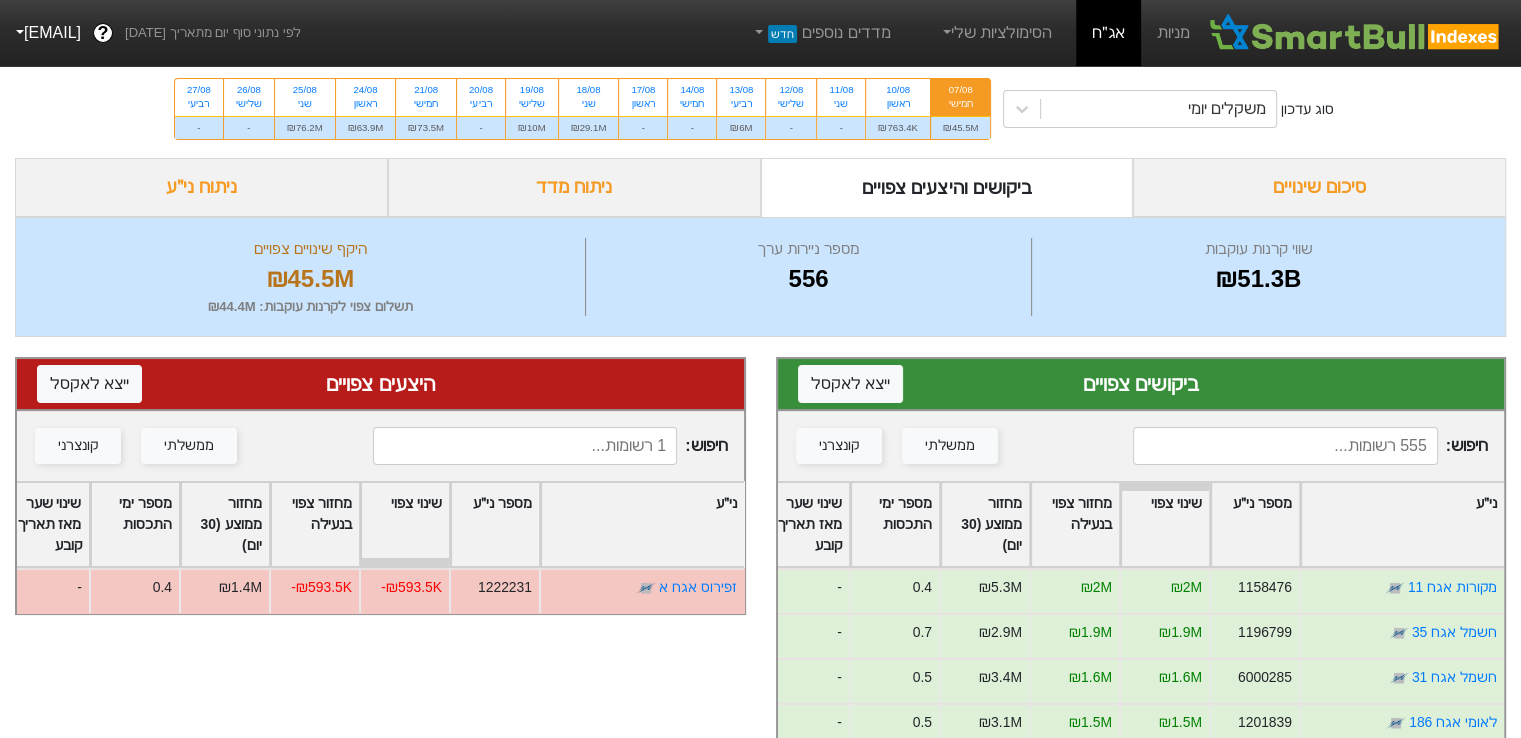 click at bounding box center [1285, 446] 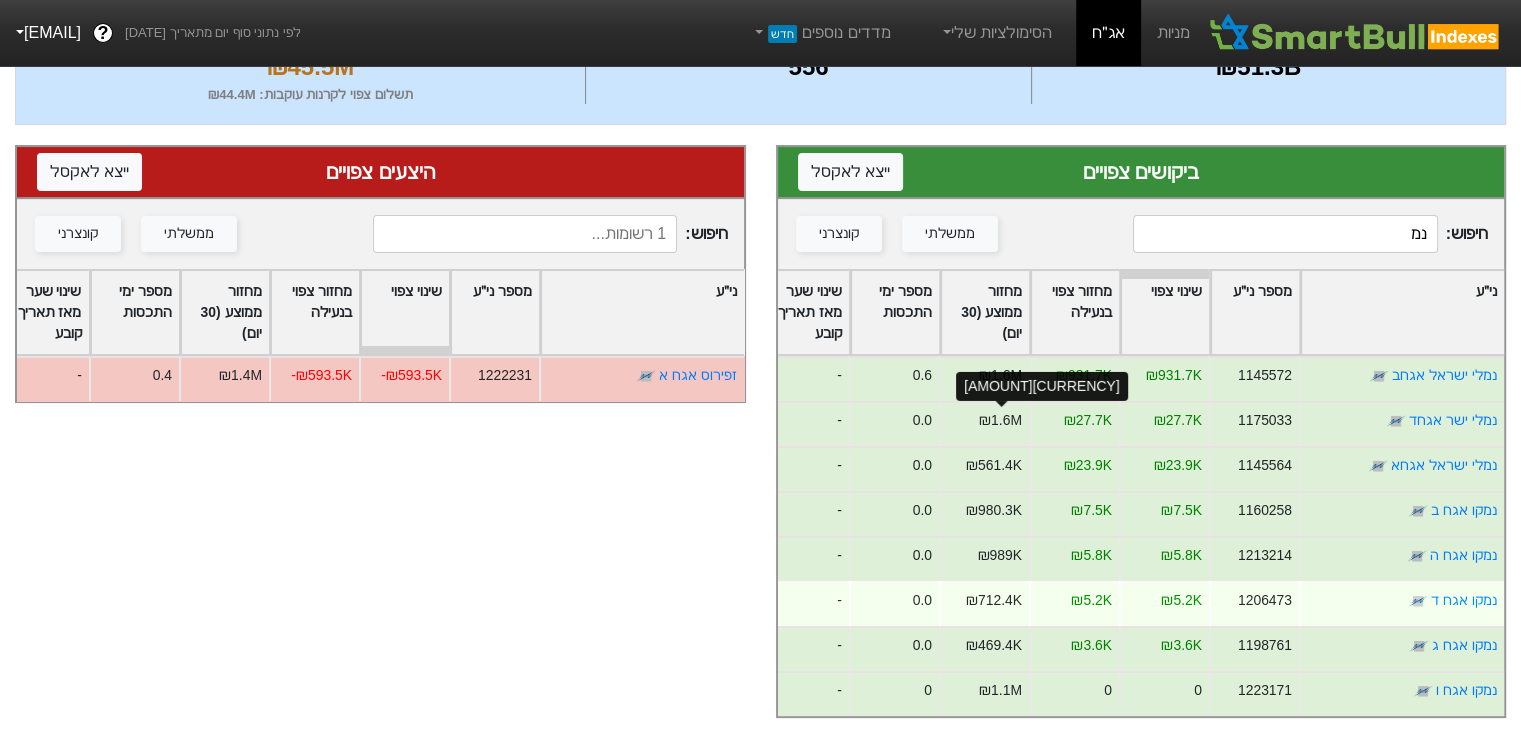 scroll, scrollTop: 224, scrollLeft: 0, axis: vertical 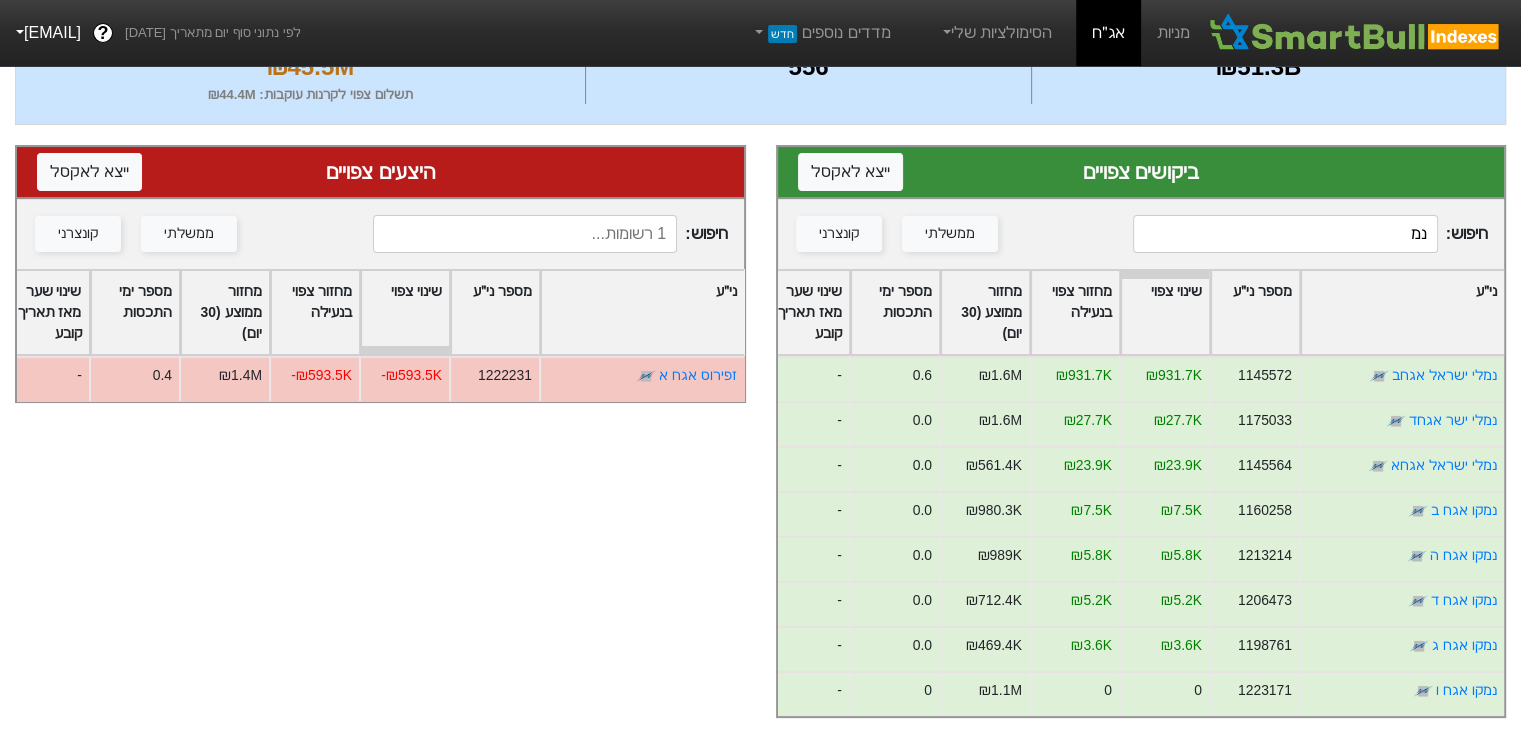type on "נמ" 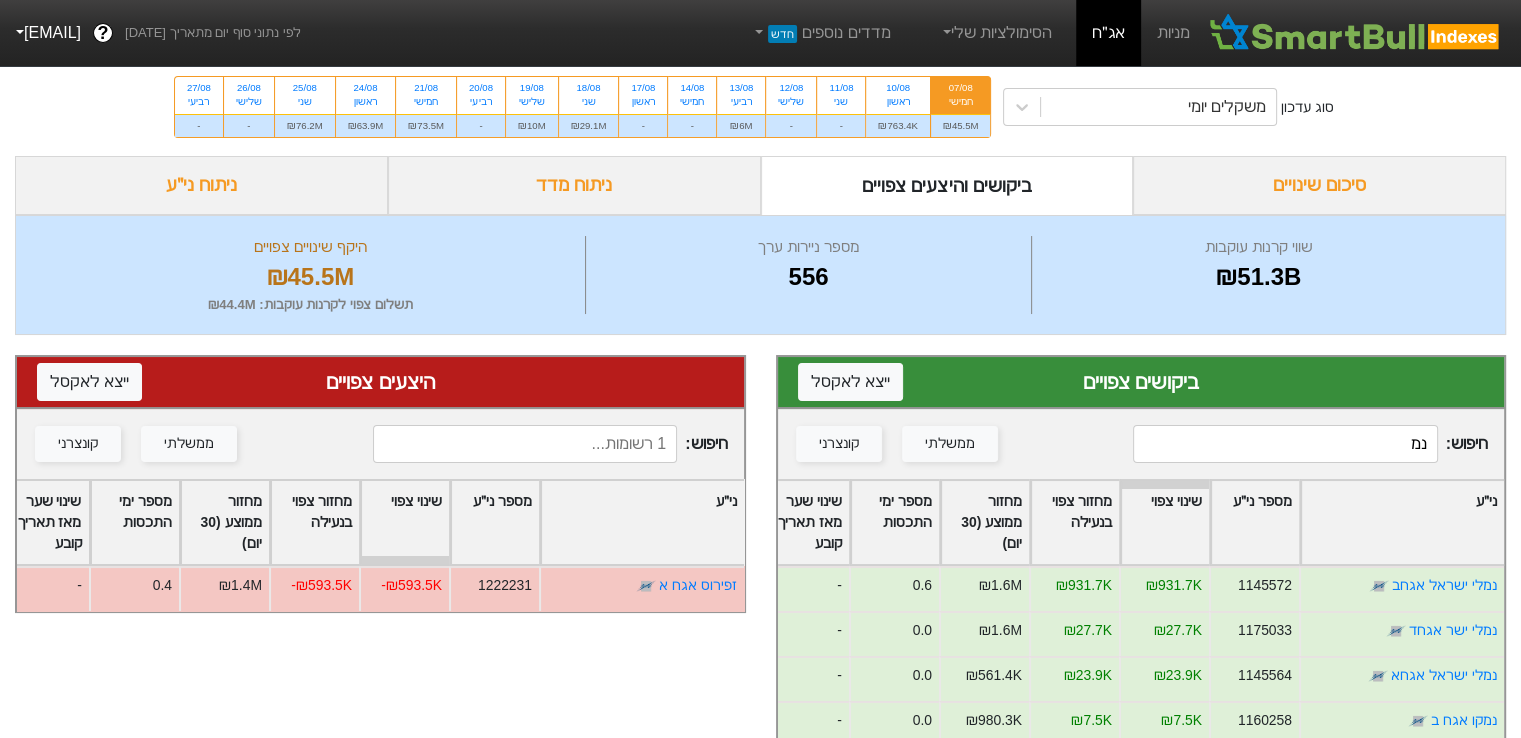 scroll, scrollTop: 0, scrollLeft: 0, axis: both 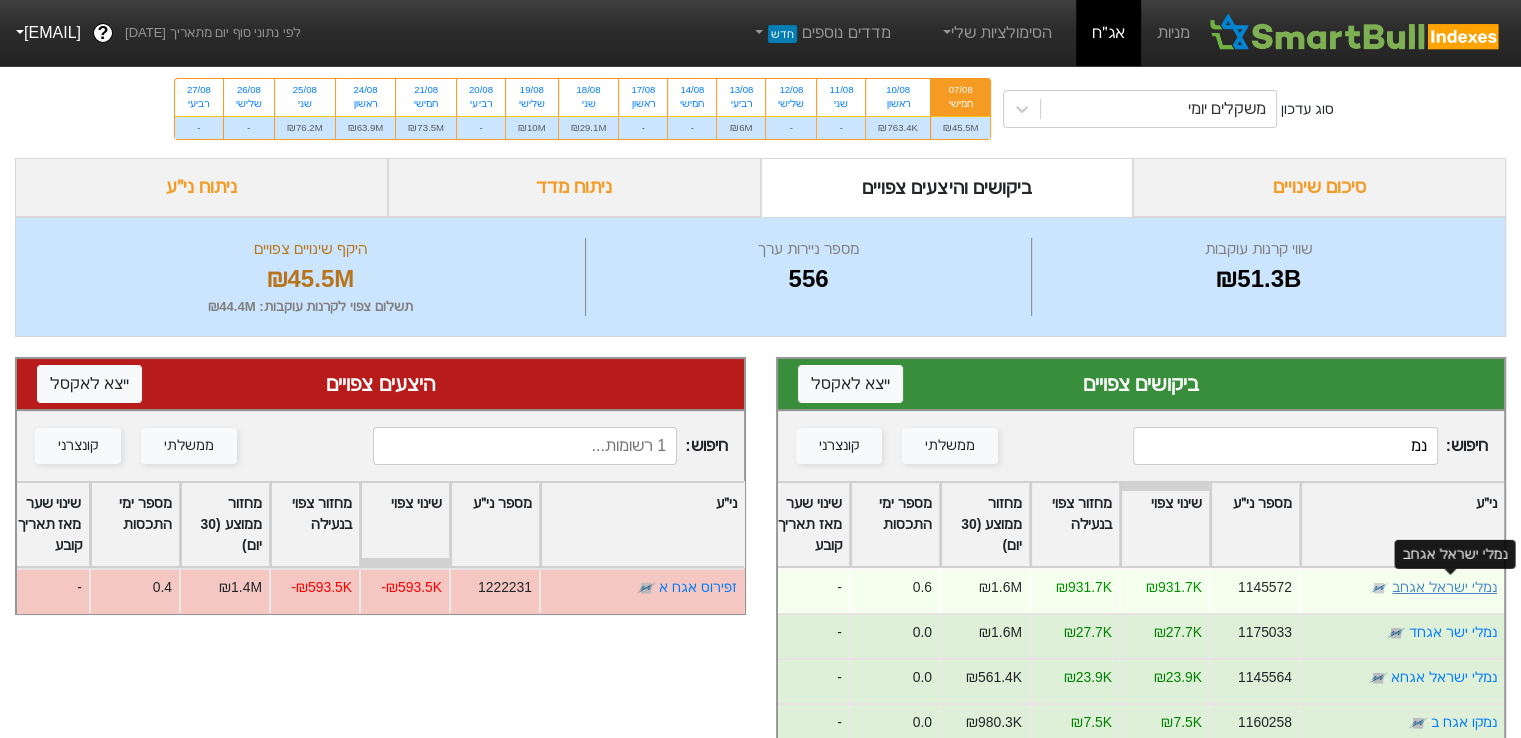 click on "נמלי ישראל אגחב" at bounding box center [1444, 587] 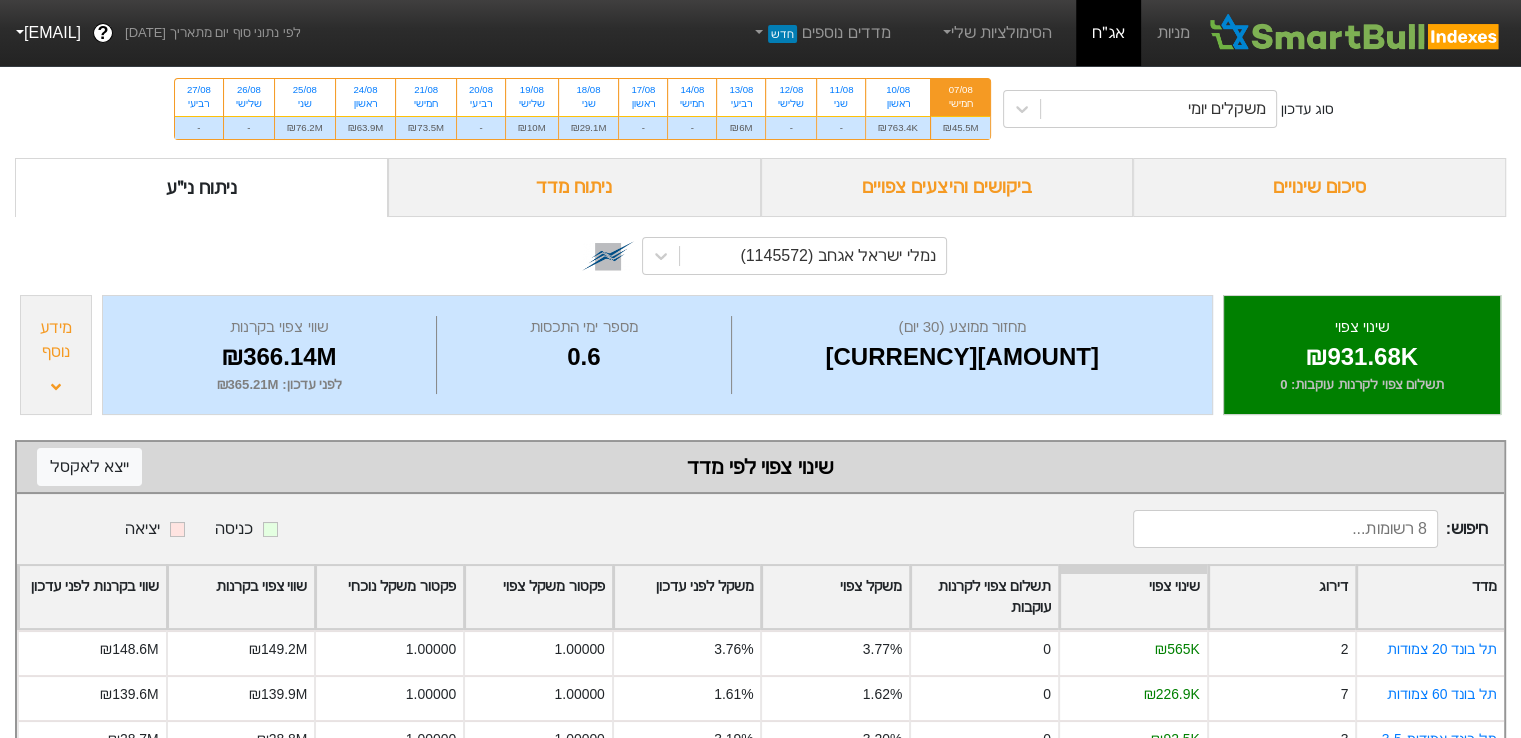 click on "מידע נוסף" at bounding box center [56, 355] 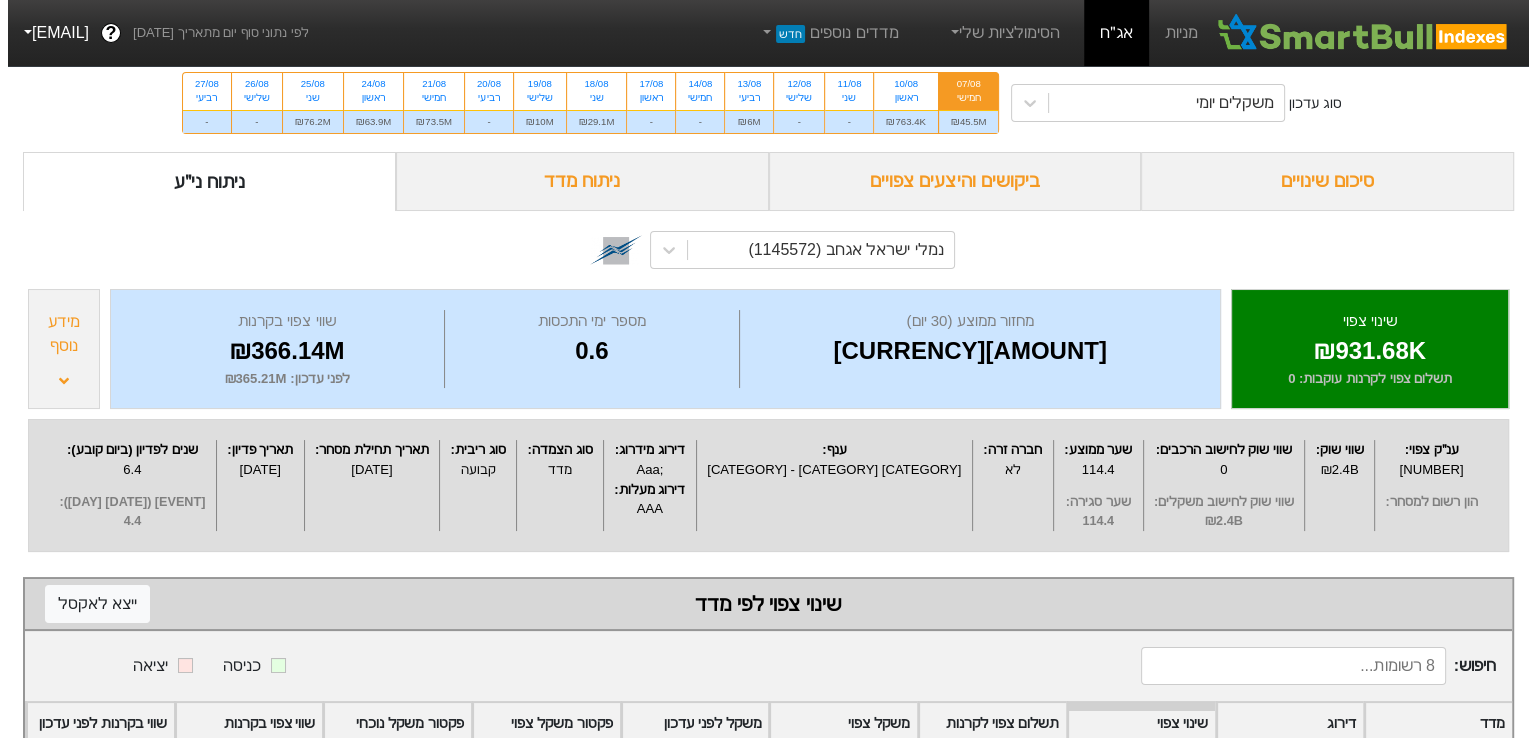 scroll, scrollTop: 0, scrollLeft: 0, axis: both 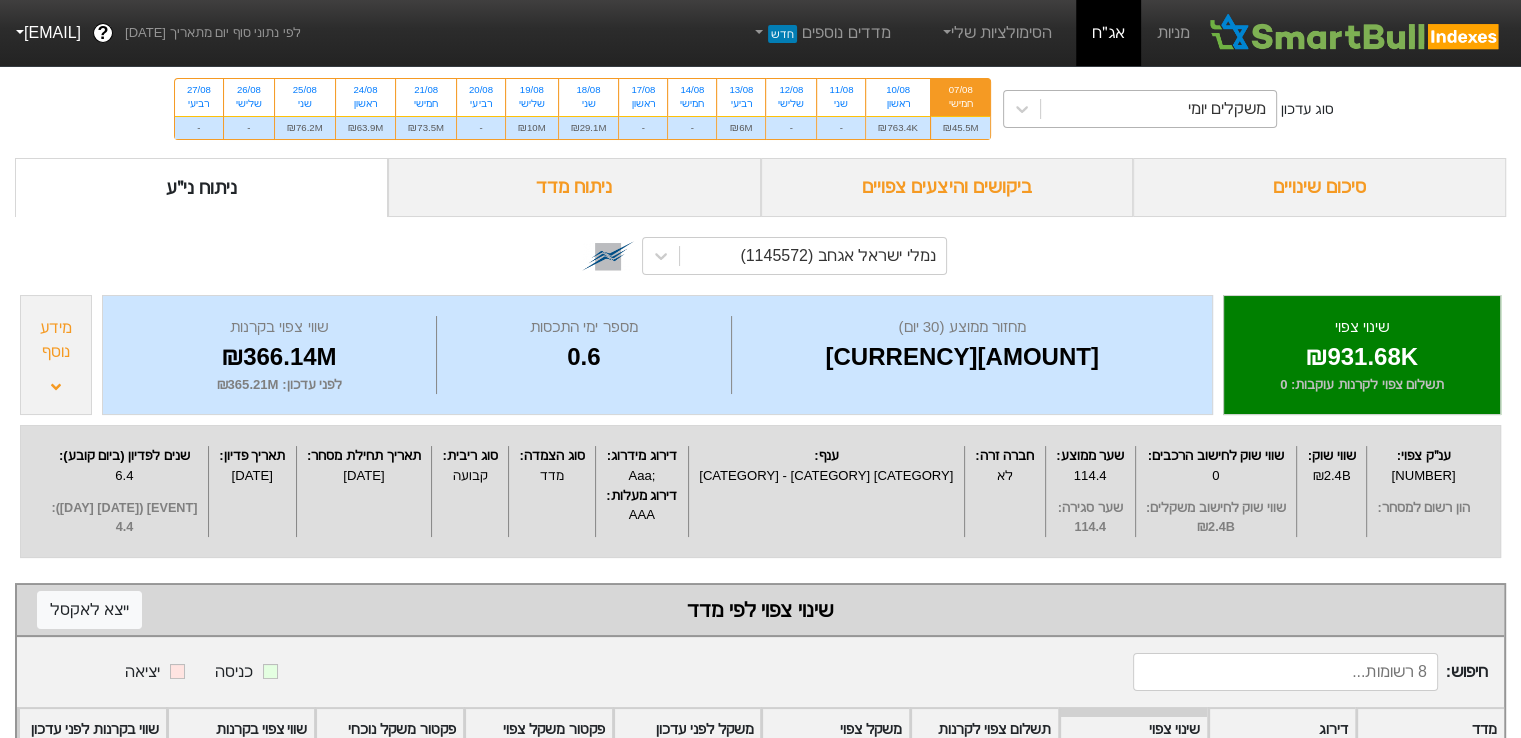 click on "משקלים יומי" at bounding box center [1158, 109] 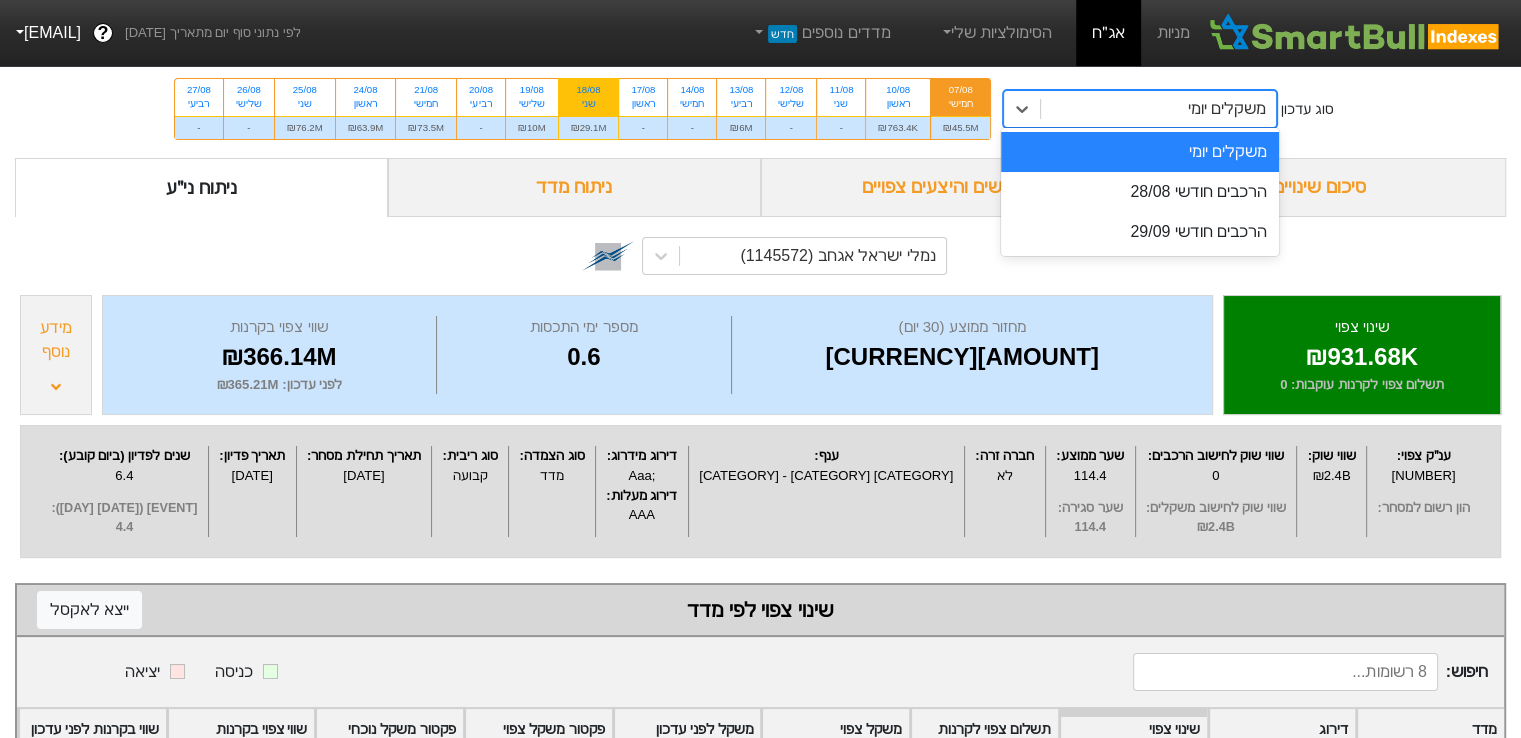 click on "18/08" at bounding box center [589, 90] 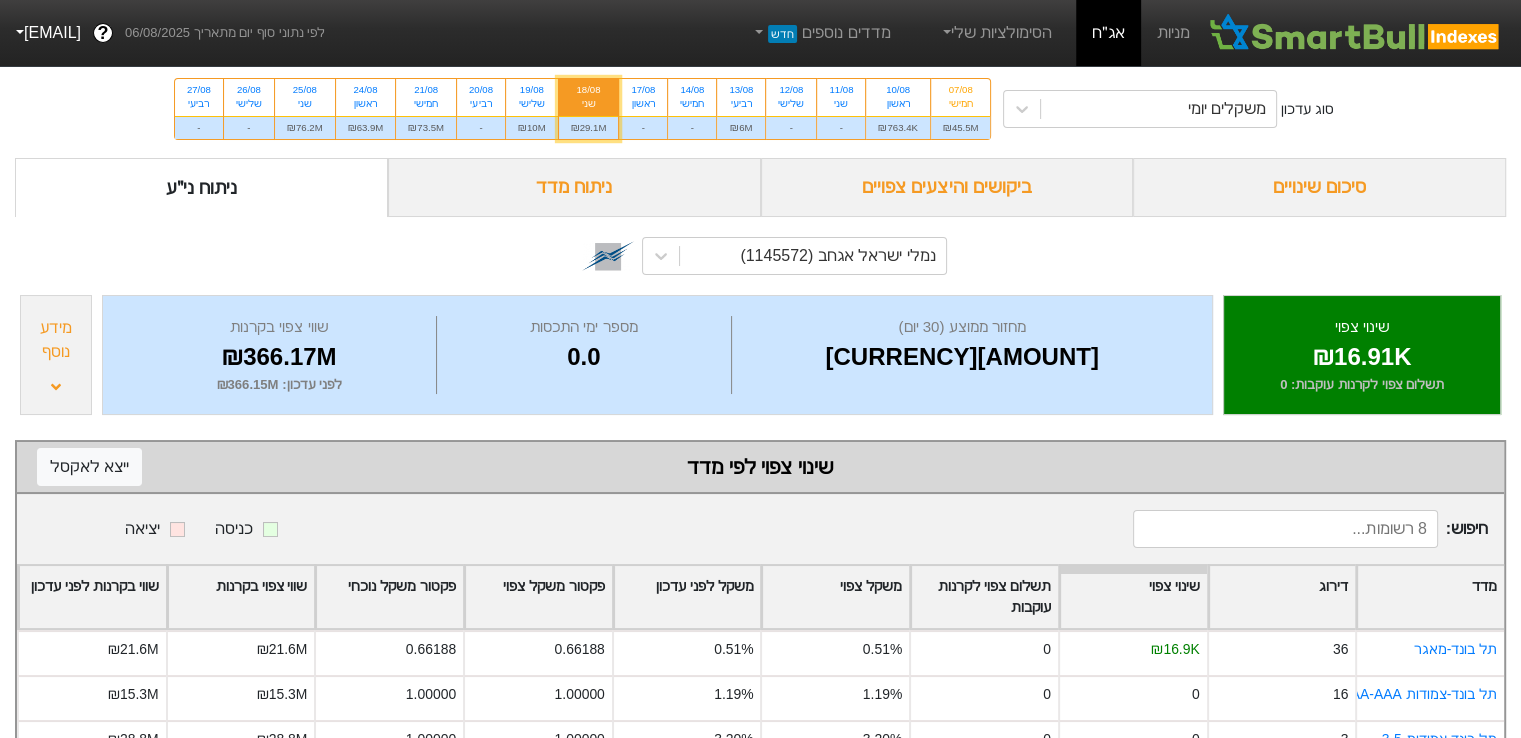 drag, startPoint x: 1324, startPoint y: 489, endPoint x: 1340, endPoint y: 513, distance: 28.84441 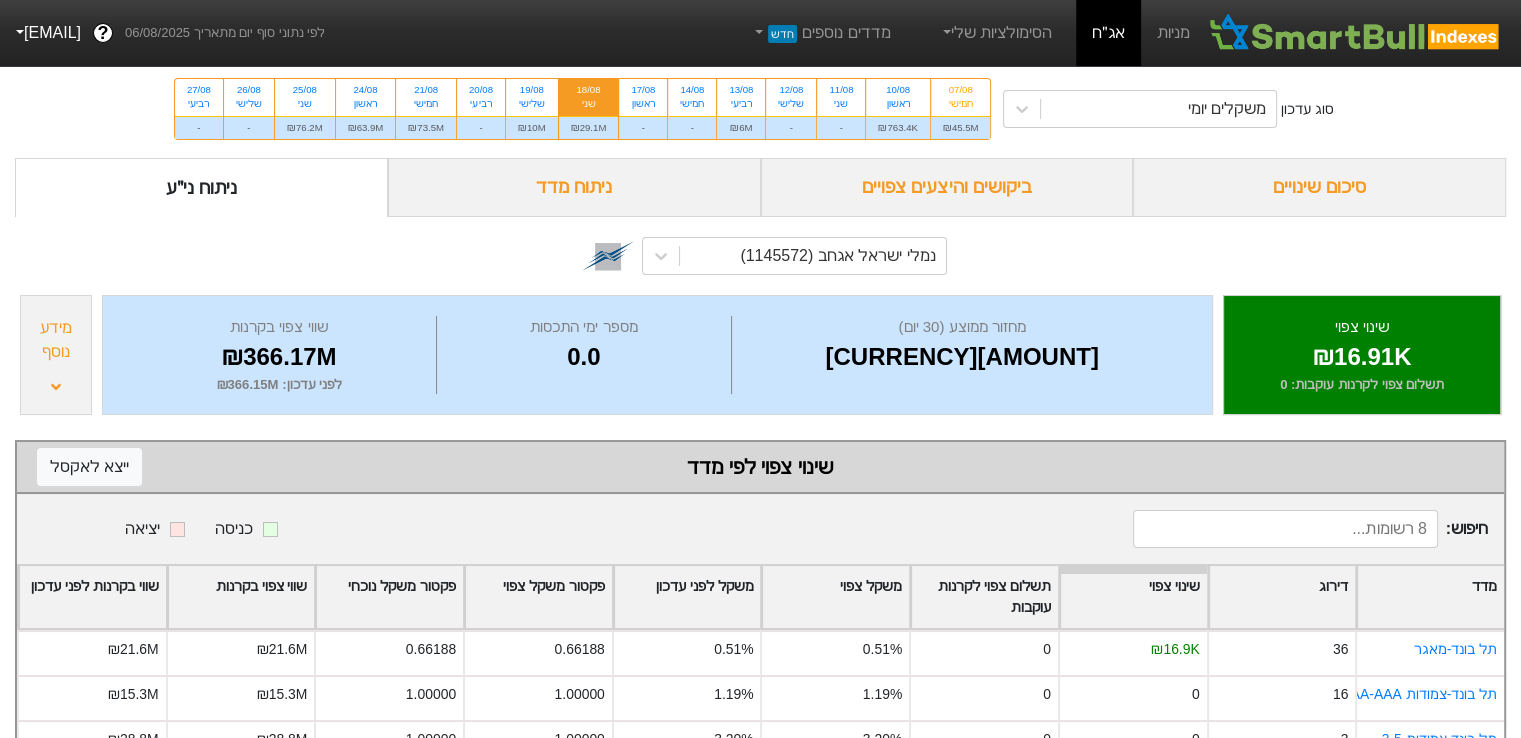 click at bounding box center [1285, 529] 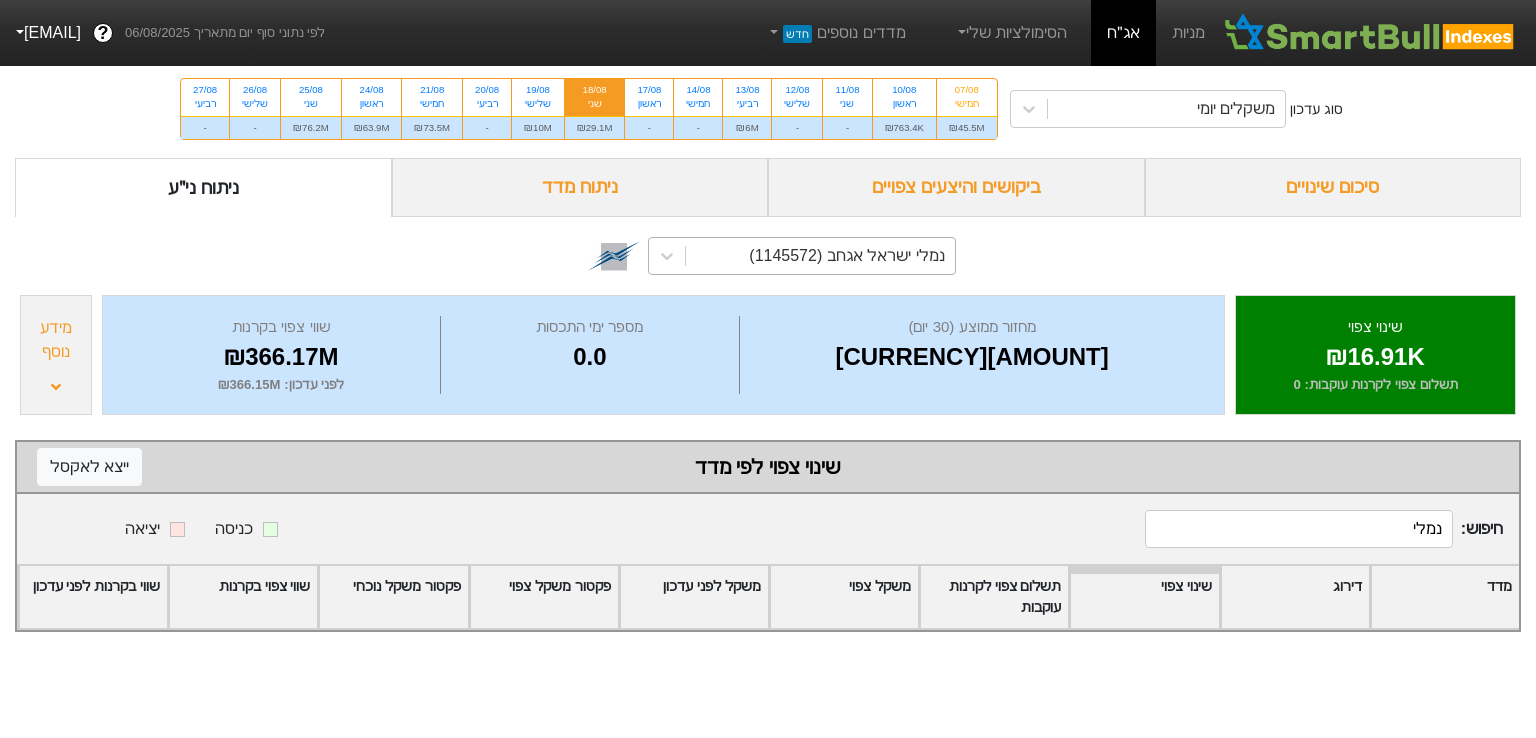 type on "נמלי" 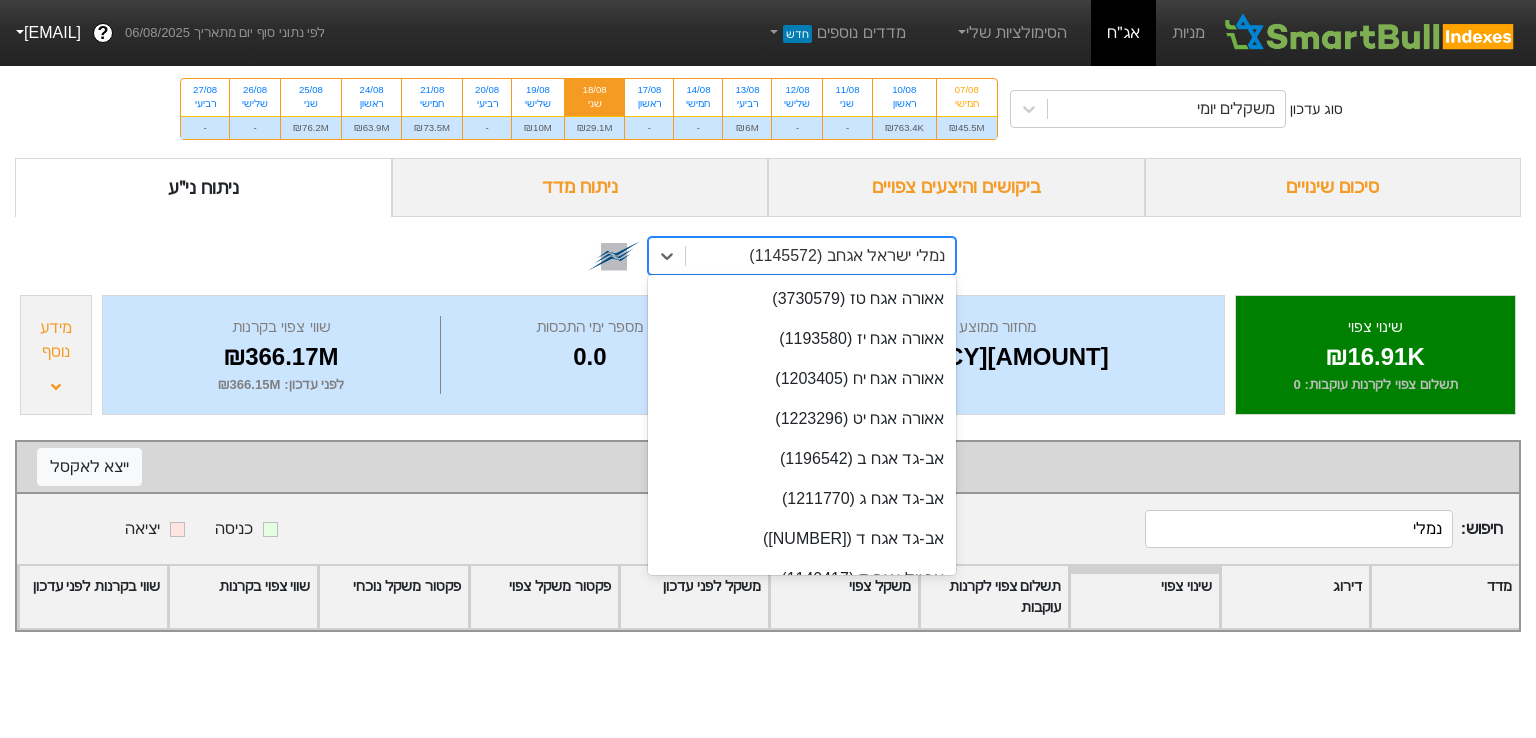 click on "נמלי ישראל אגחב (1145572)" at bounding box center [846, 256] 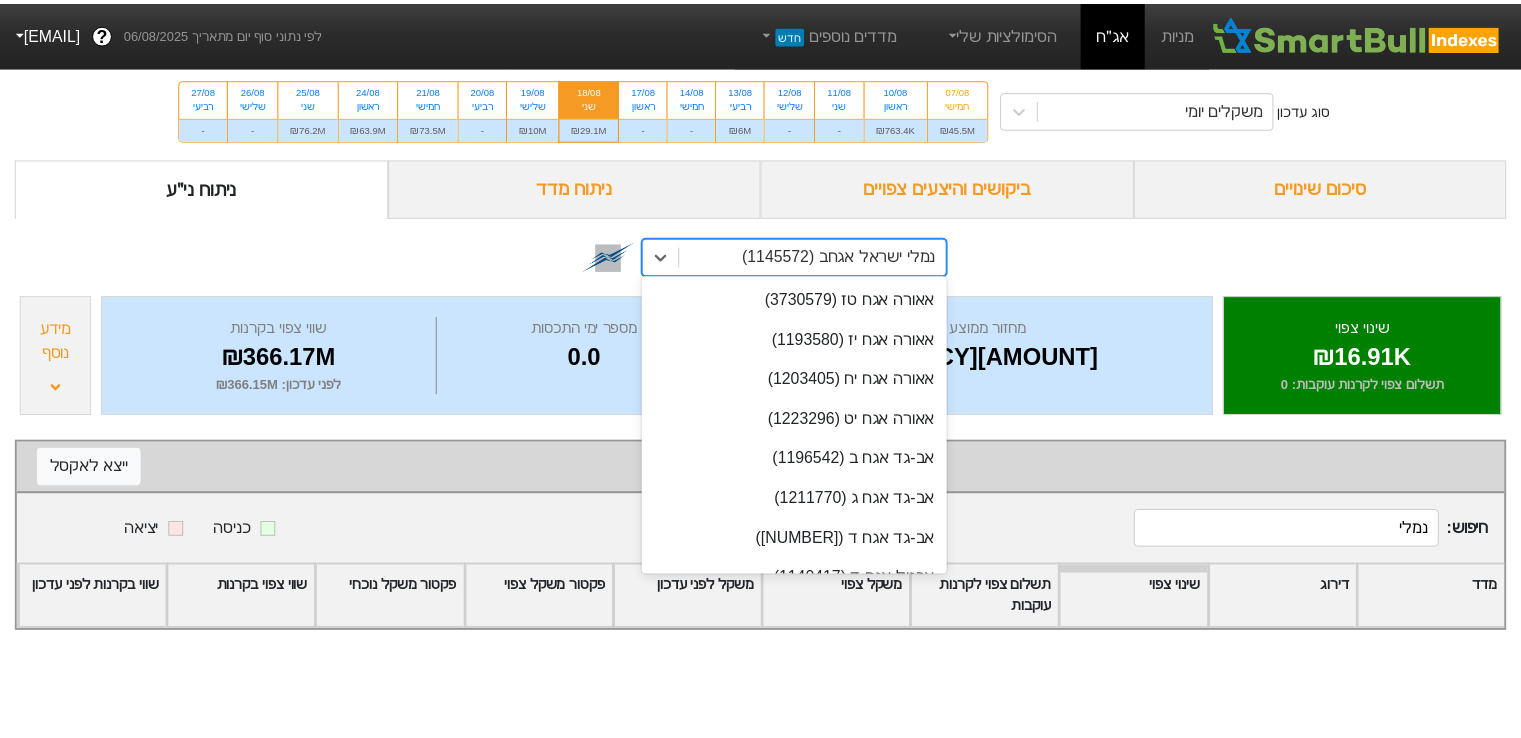 scroll, scrollTop: 26517, scrollLeft: 0, axis: vertical 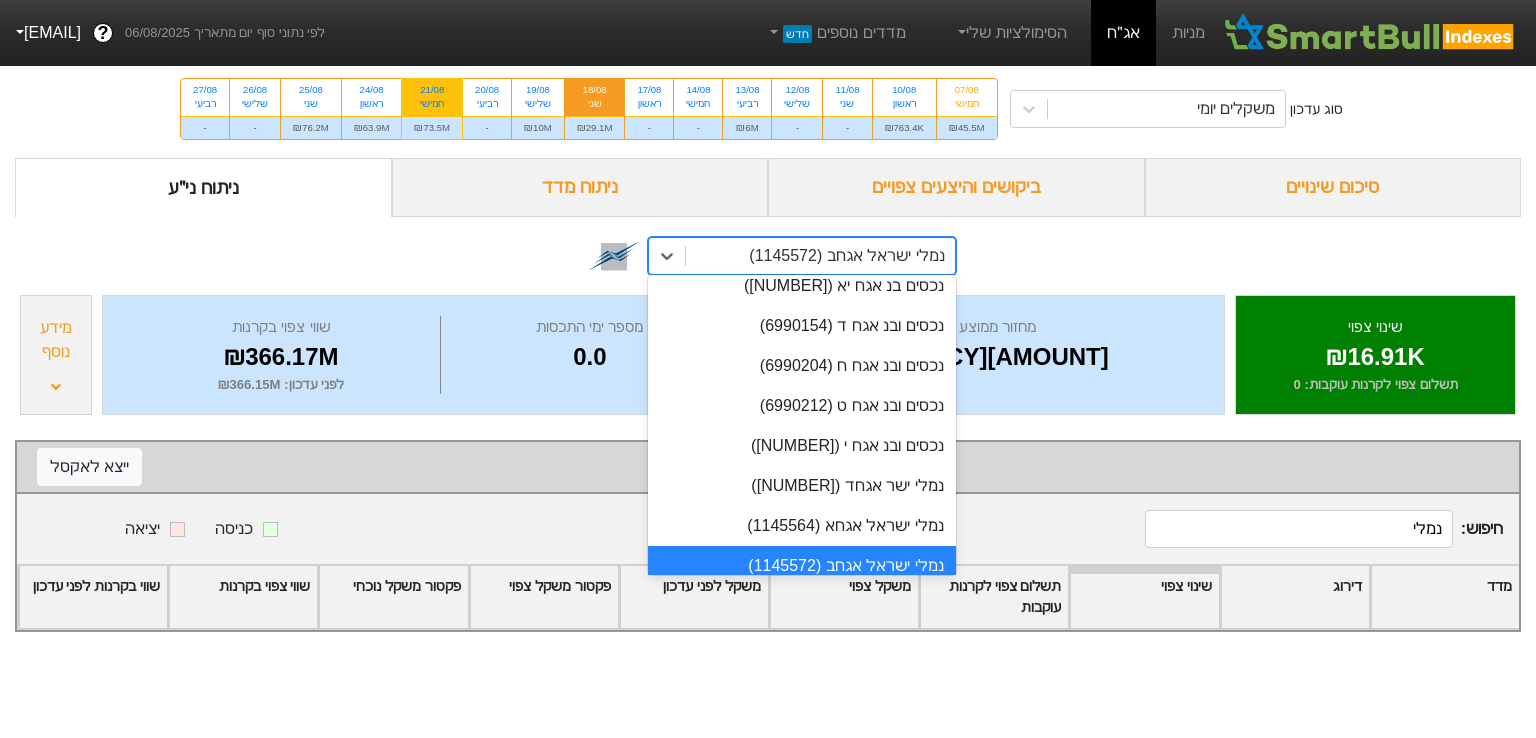 click on "[DATE]     חמישי" at bounding box center (432, 97) 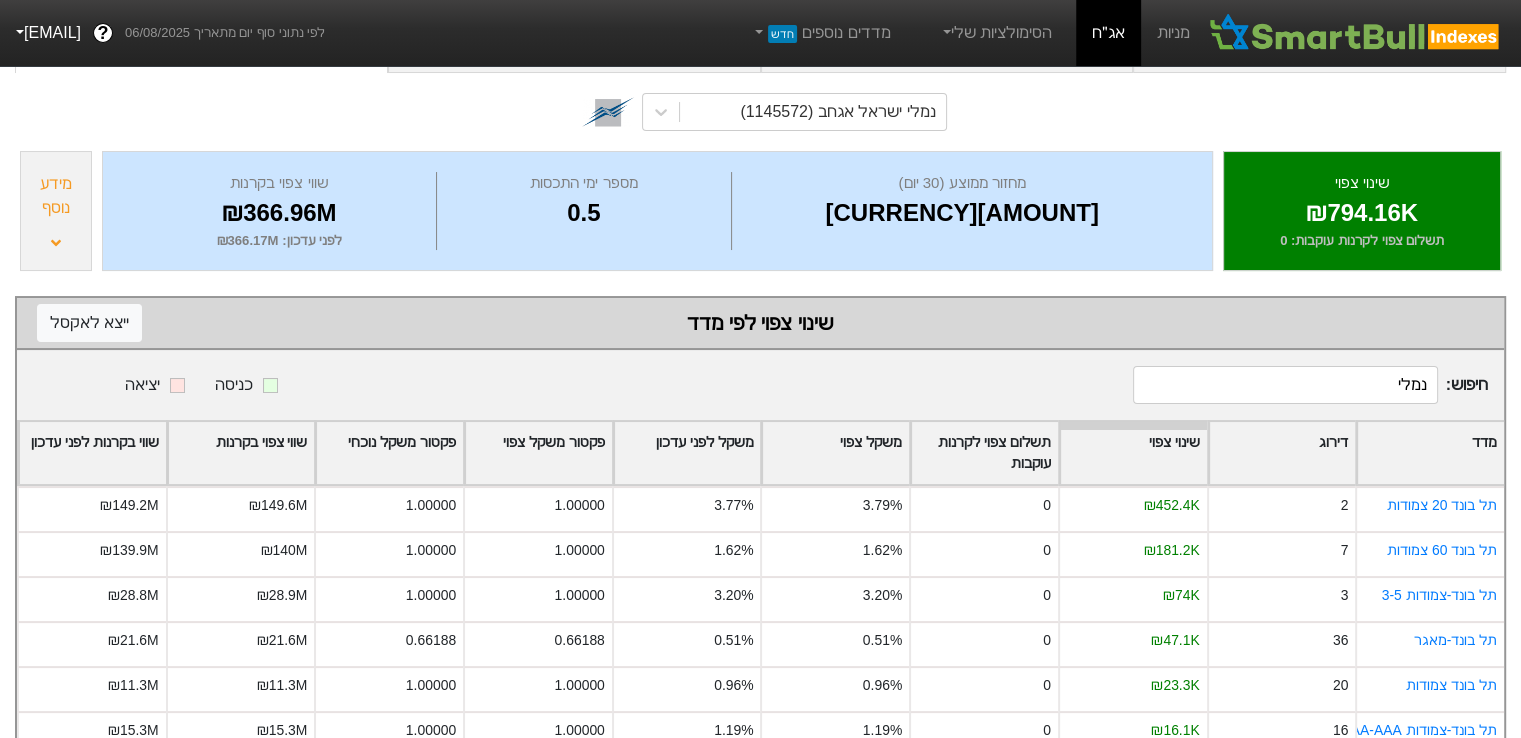scroll, scrollTop: 0, scrollLeft: 0, axis: both 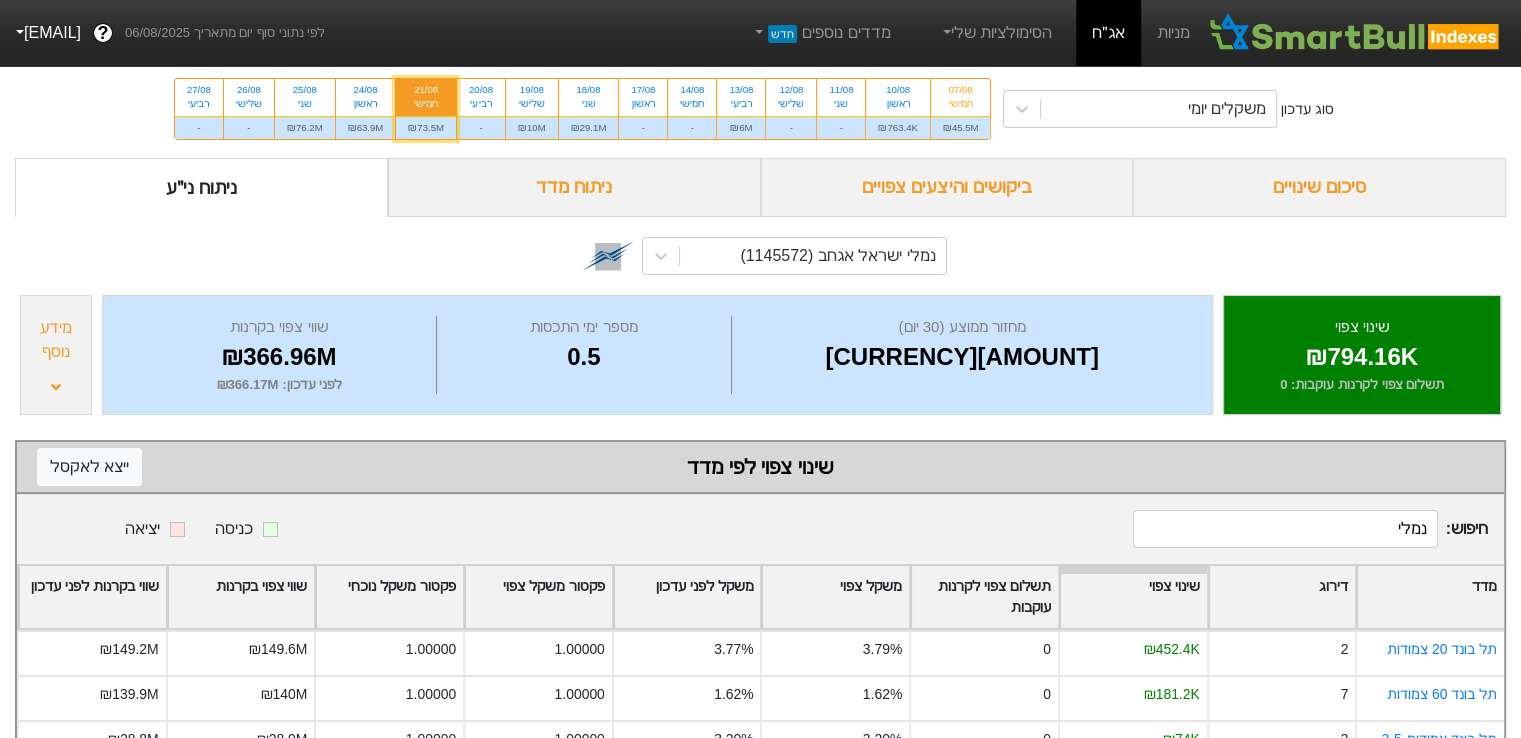 click on "ביקושים והיצעים צפויים" at bounding box center [947, 187] 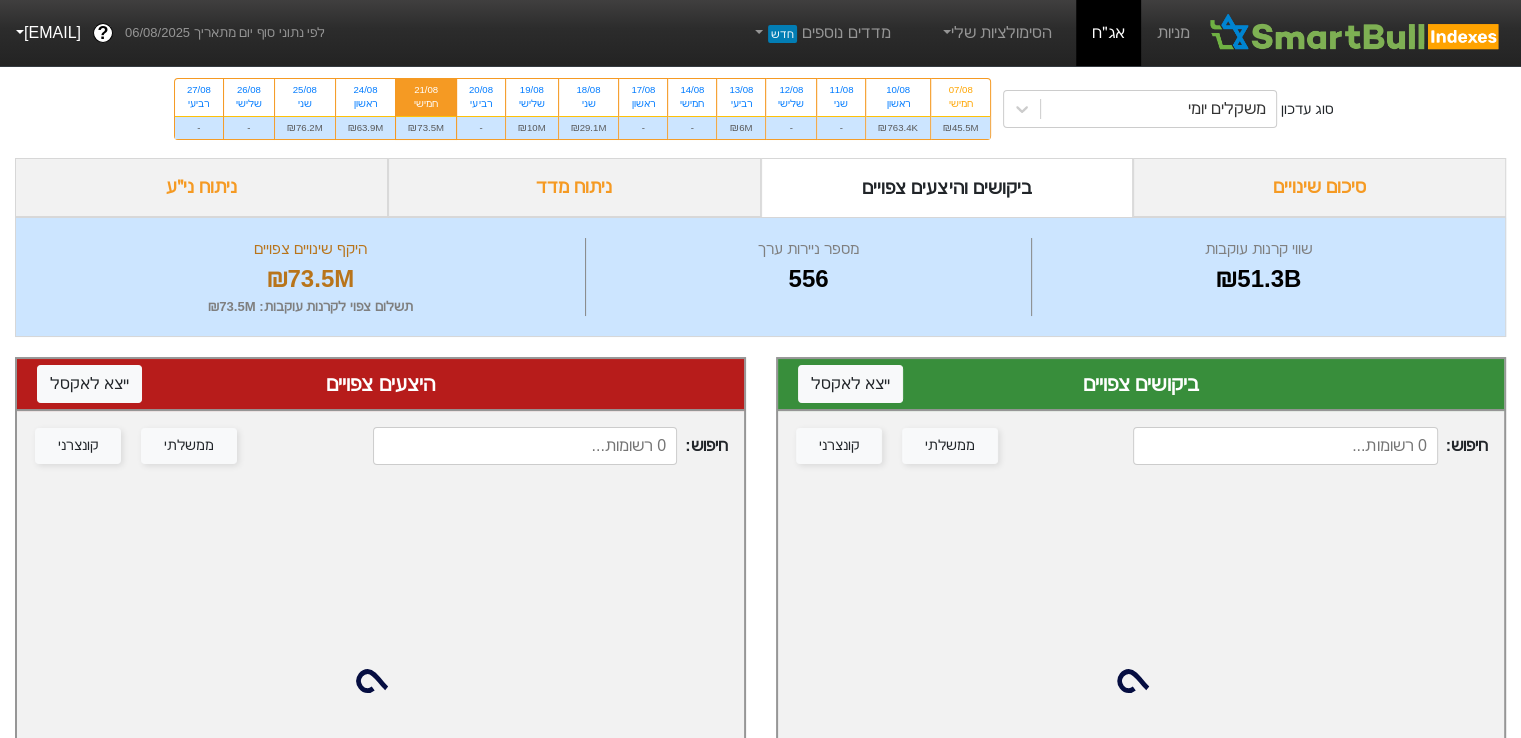 click at bounding box center (1285, 446) 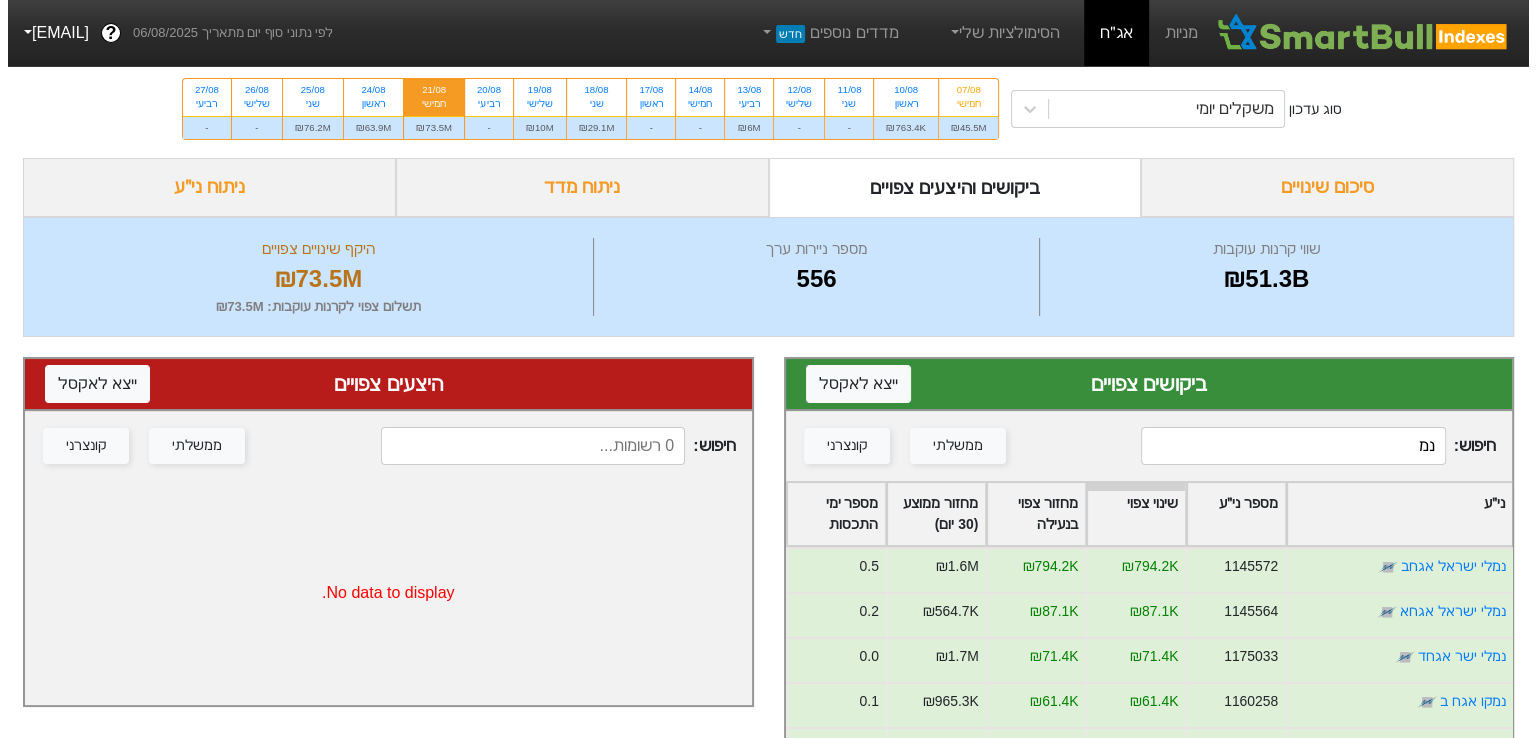 scroll, scrollTop: 0, scrollLeft: 0, axis: both 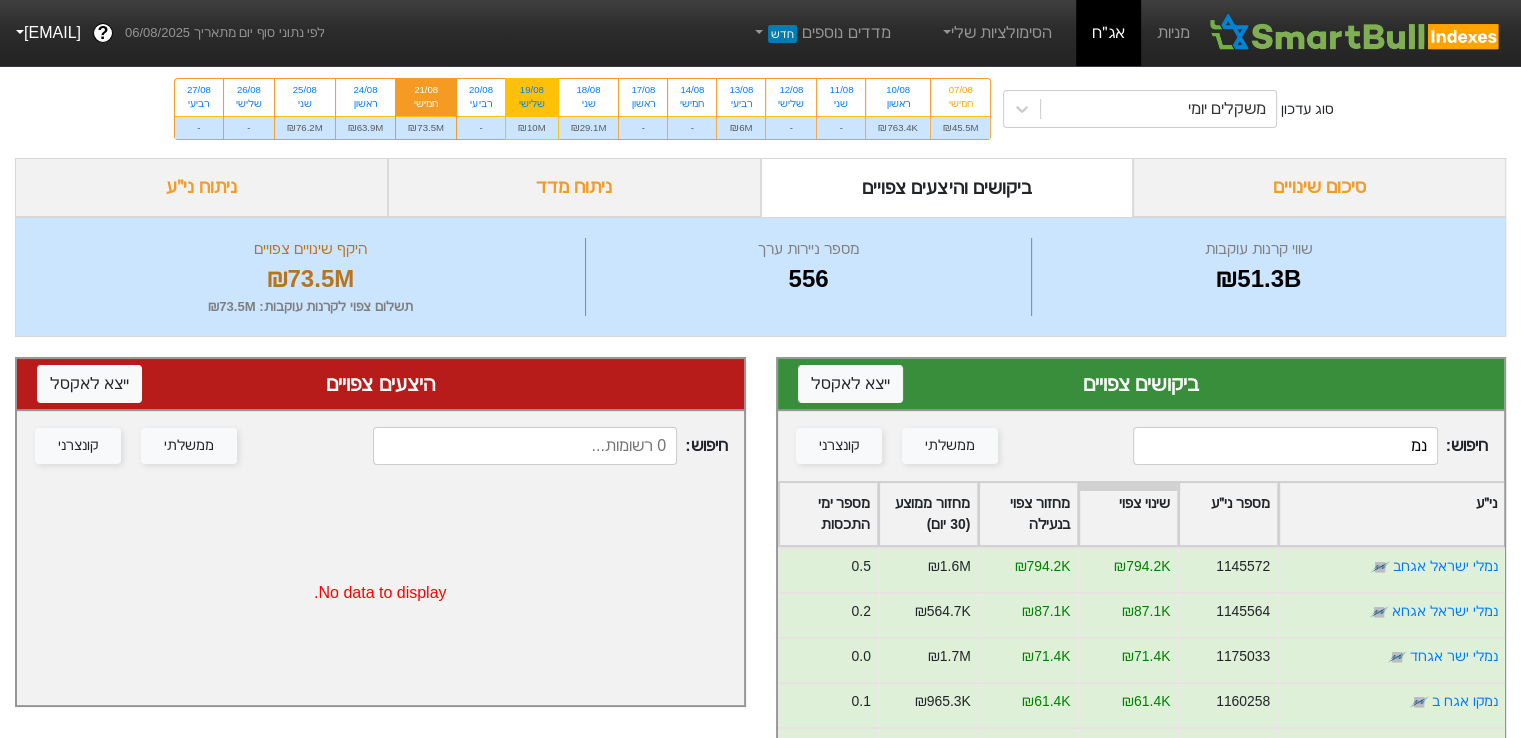 type on "נמ" 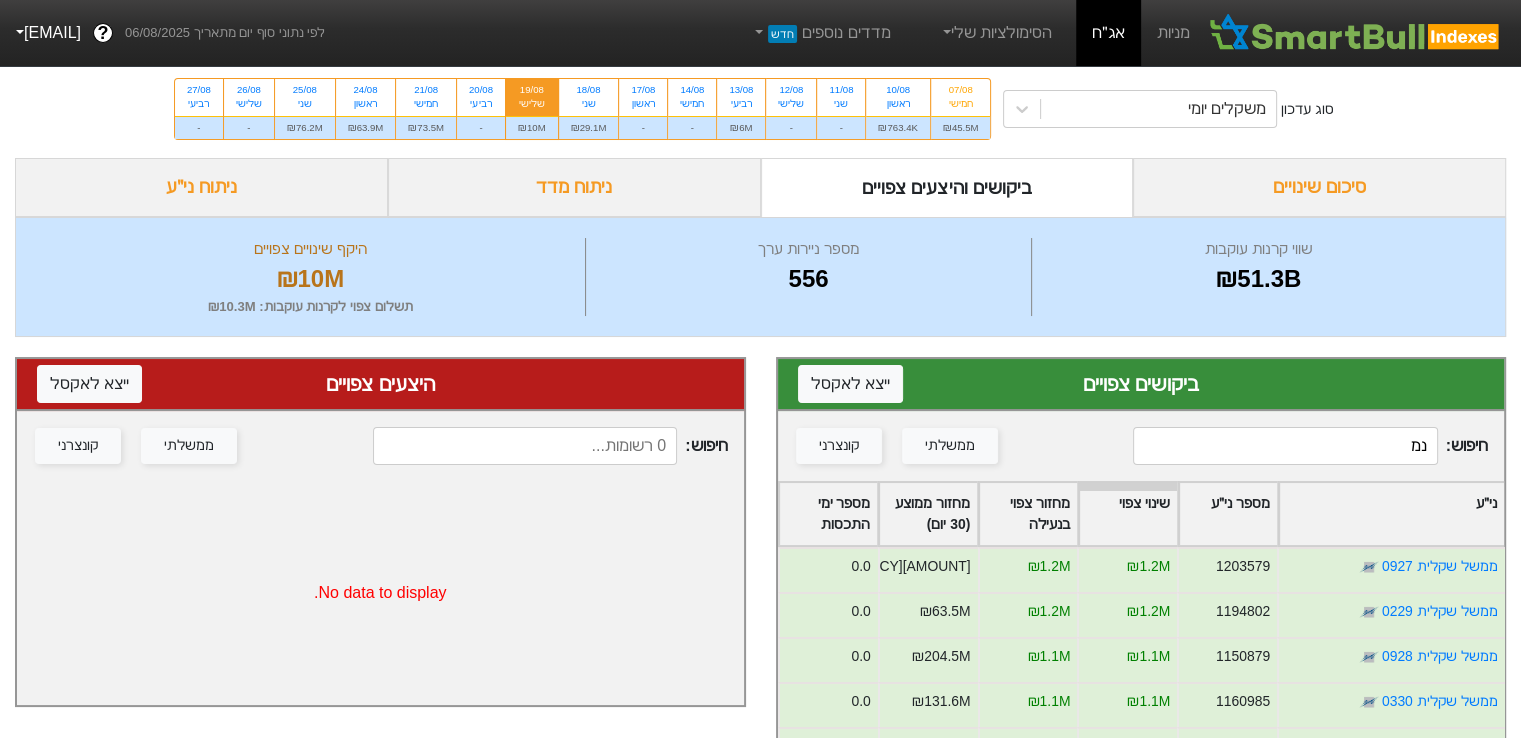 click on "נמ" at bounding box center [1285, 446] 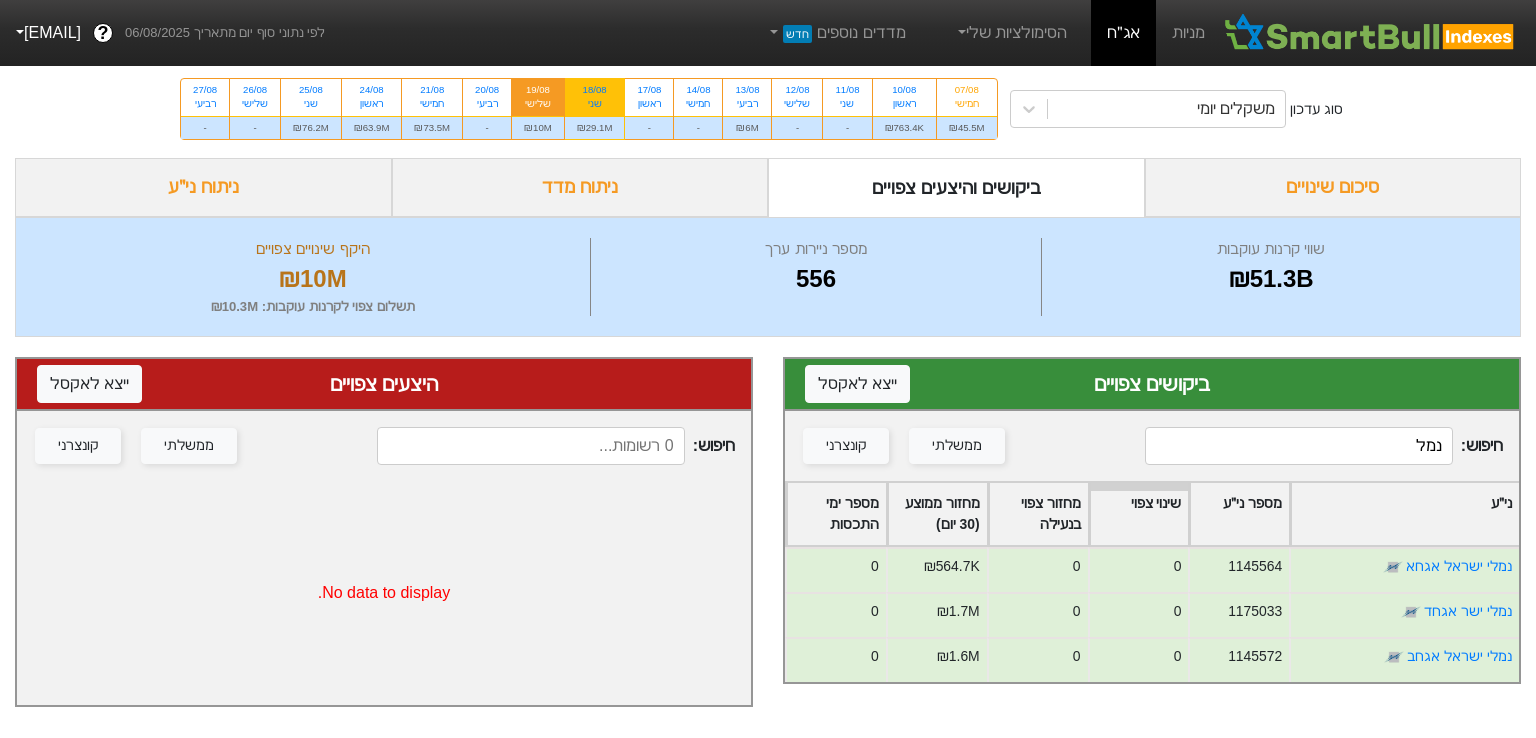 type on "נמל" 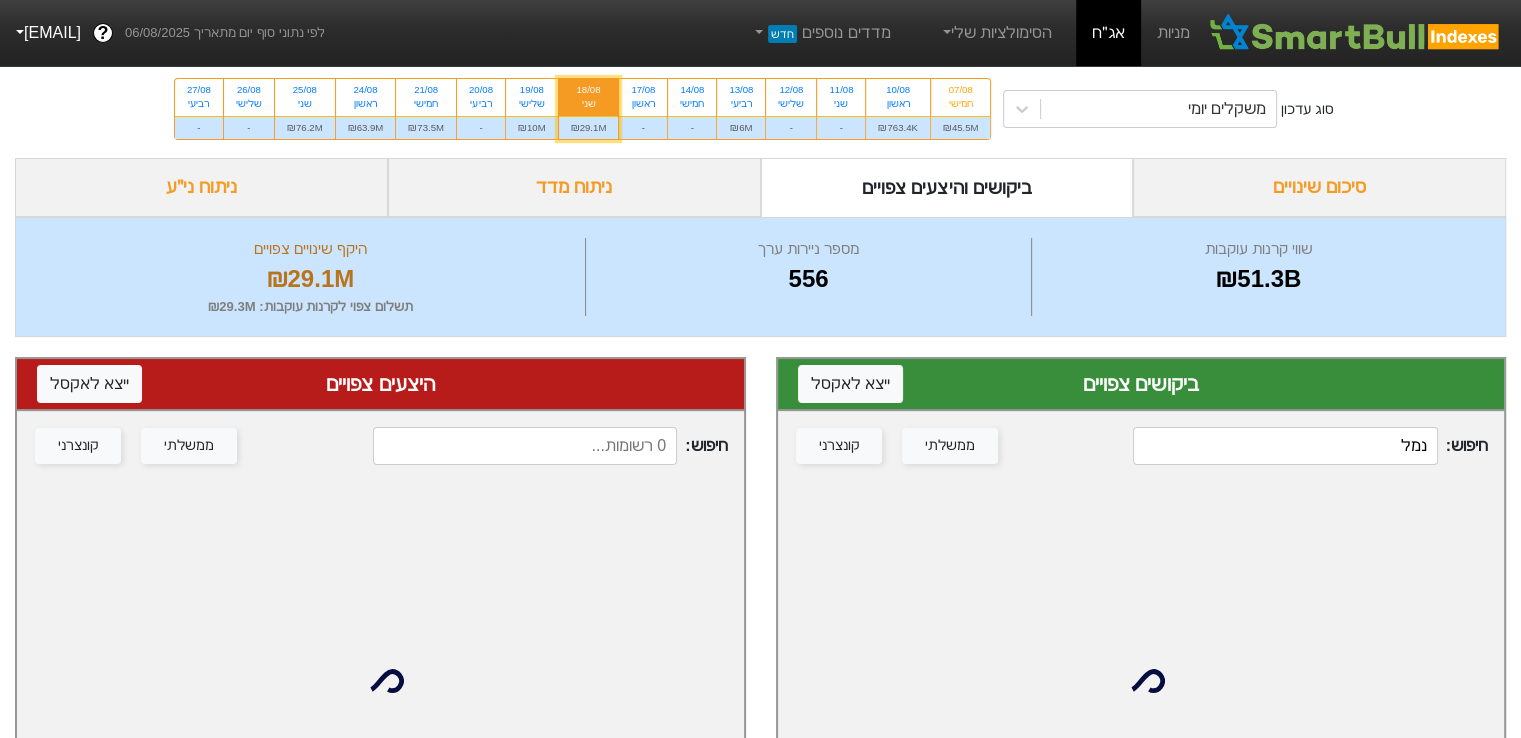 click on "נמל" at bounding box center [1285, 446] 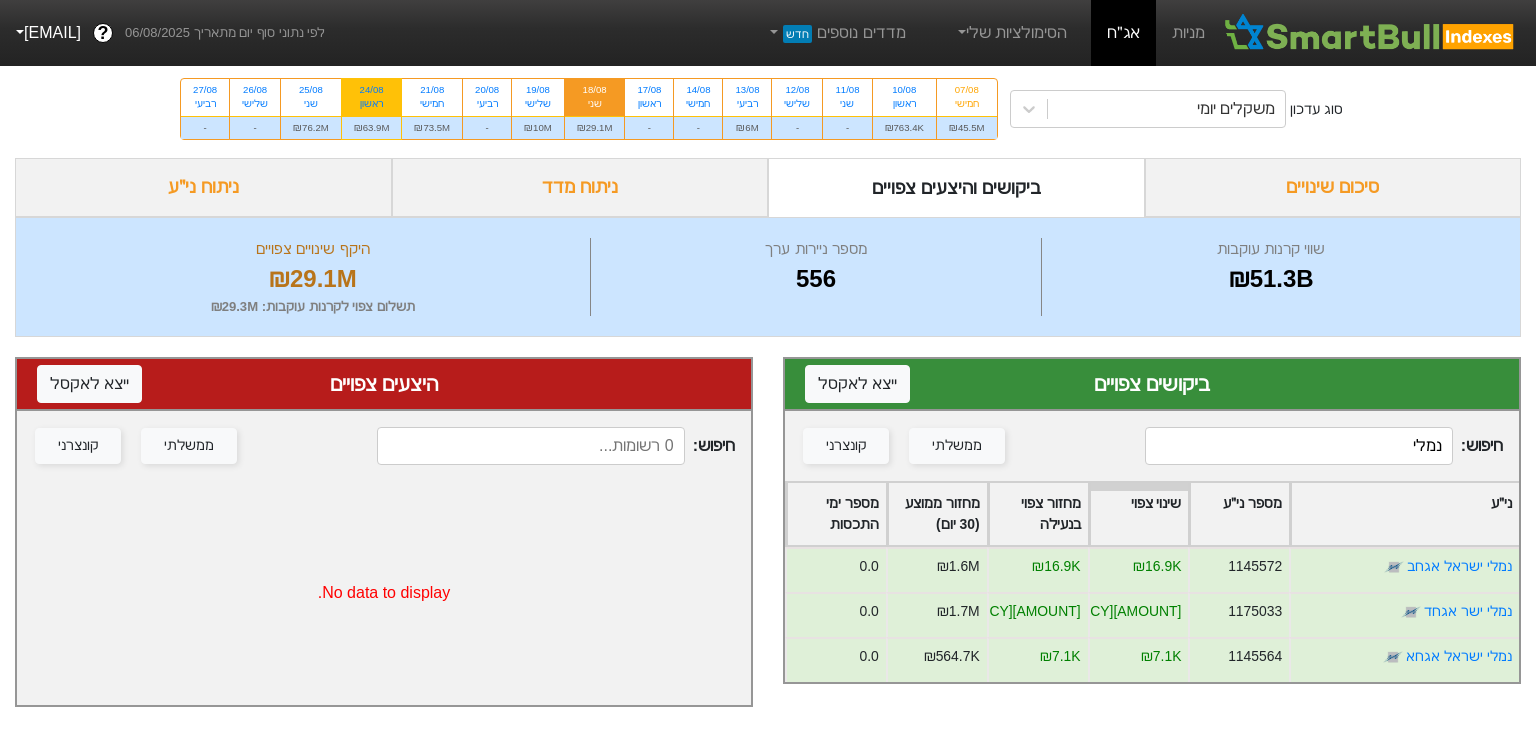 type on "נמלי" 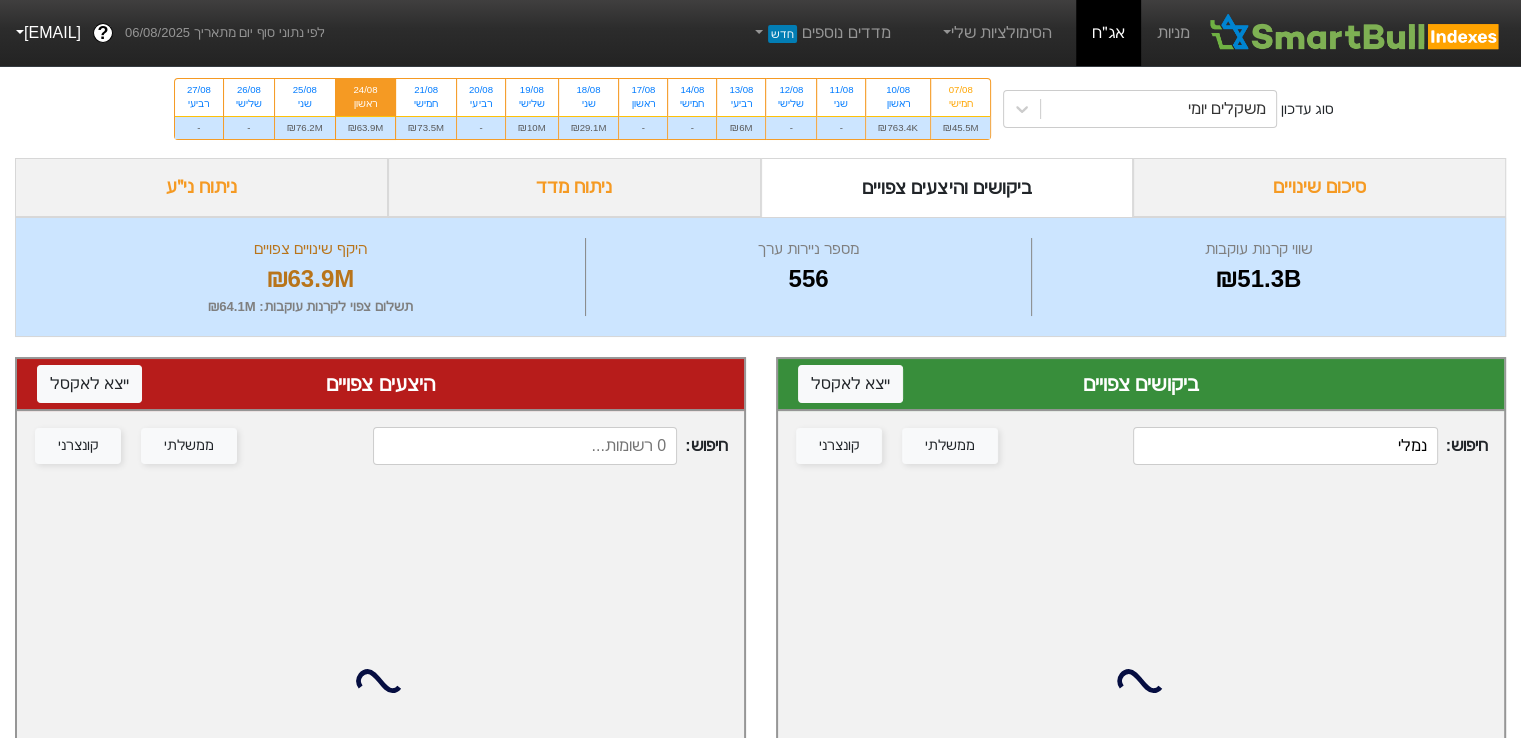 click on "נמלי" at bounding box center [1285, 446] 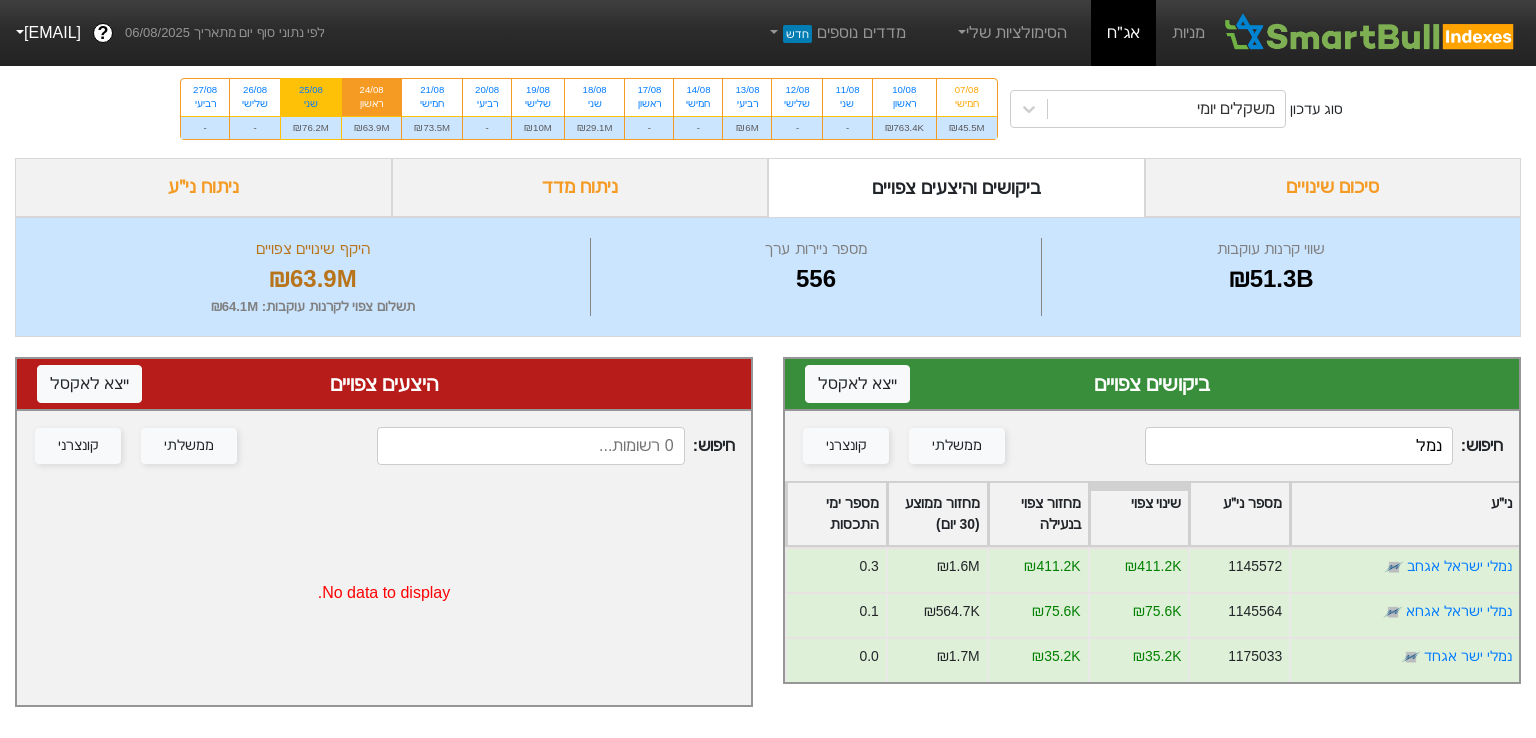 type on "נמל" 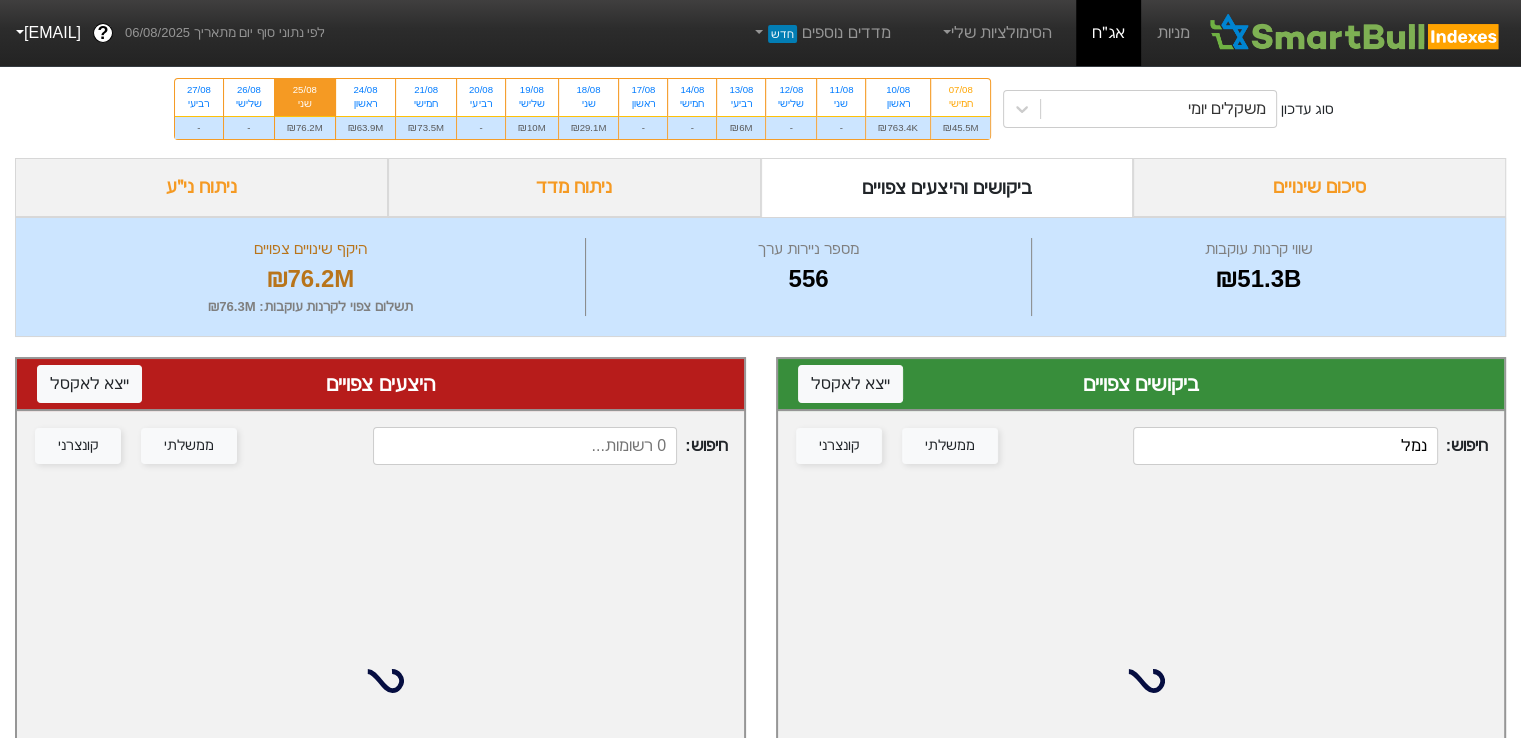 click on "נמל" at bounding box center (1285, 446) 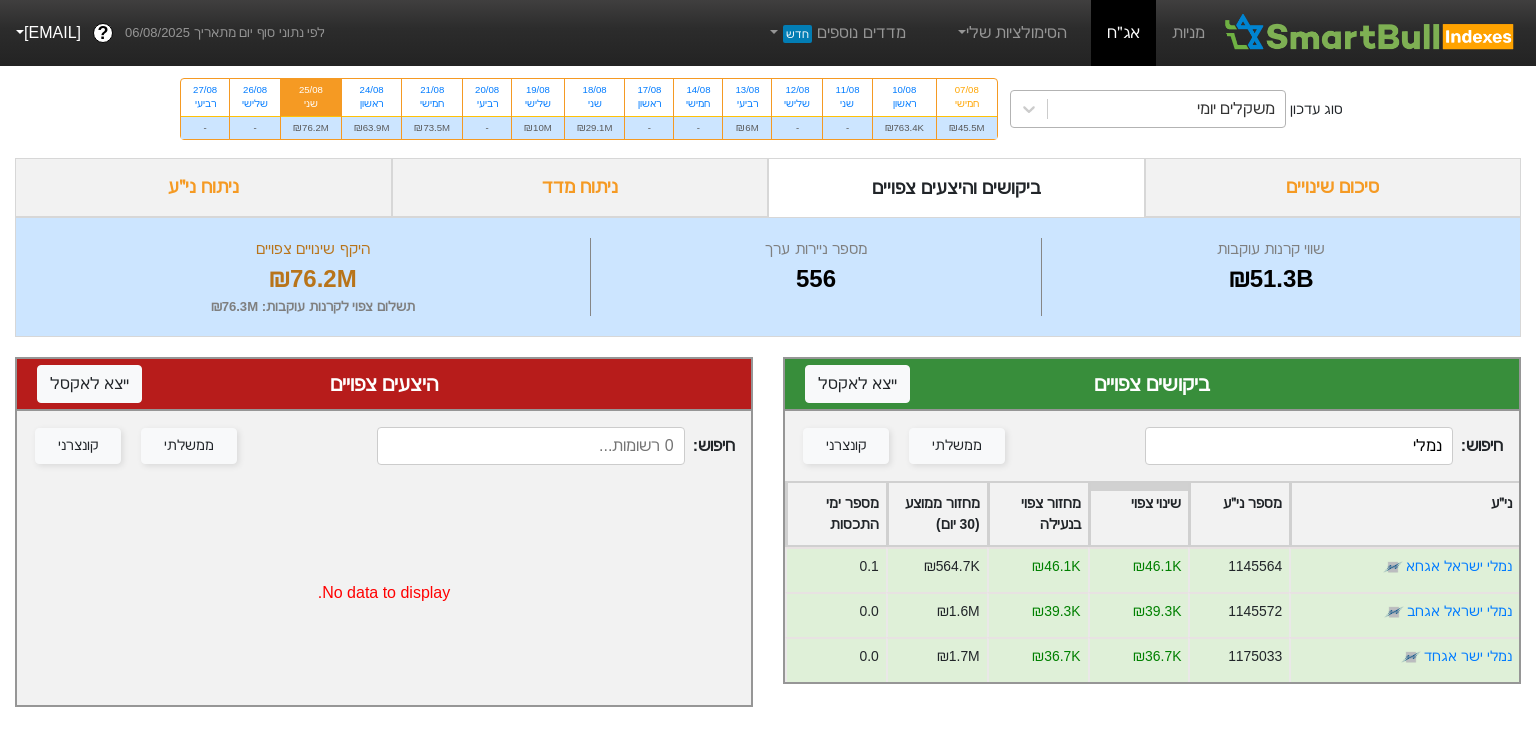click on "משקלים יומי" at bounding box center [1166, 109] 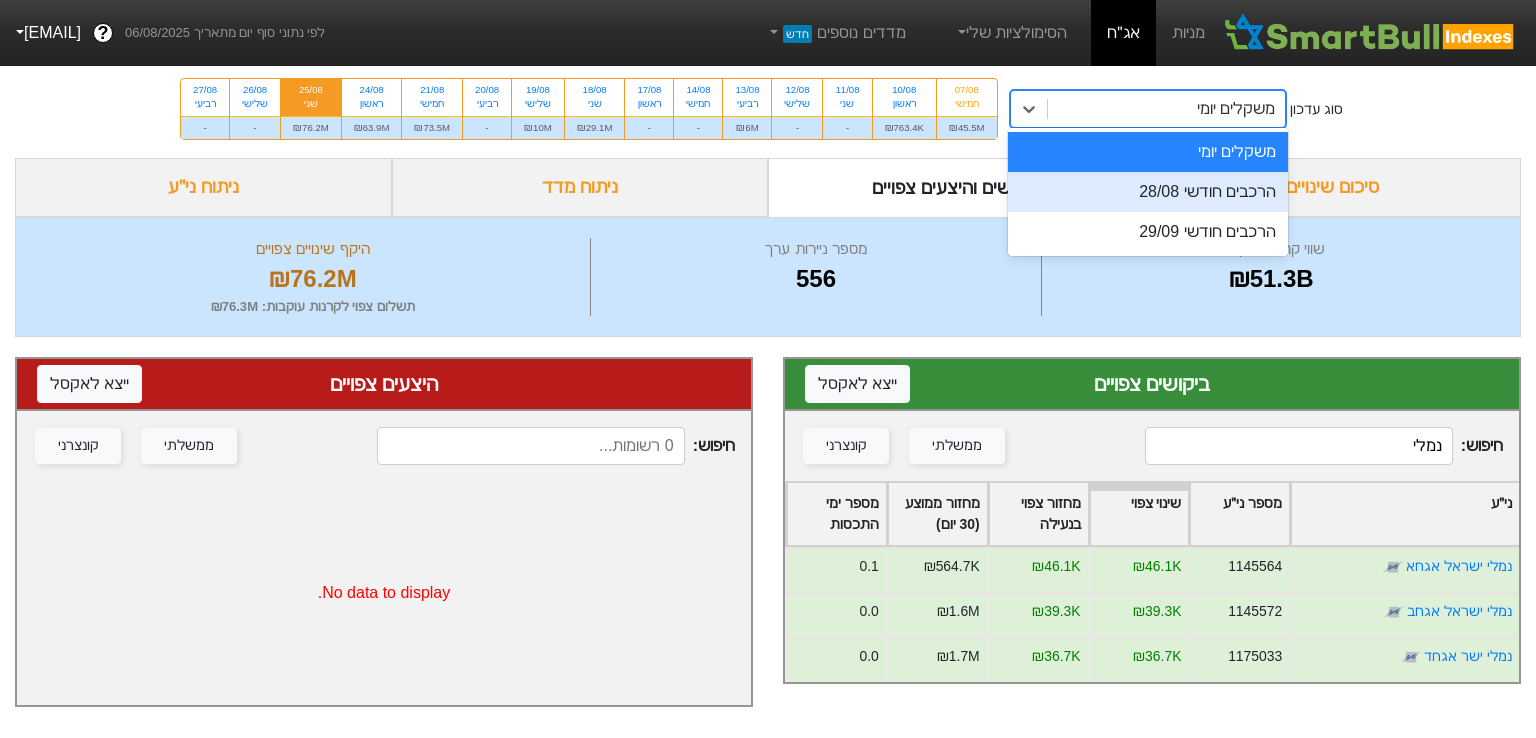 click on "הרכבים חודשי 28/08" at bounding box center [1148, 192] 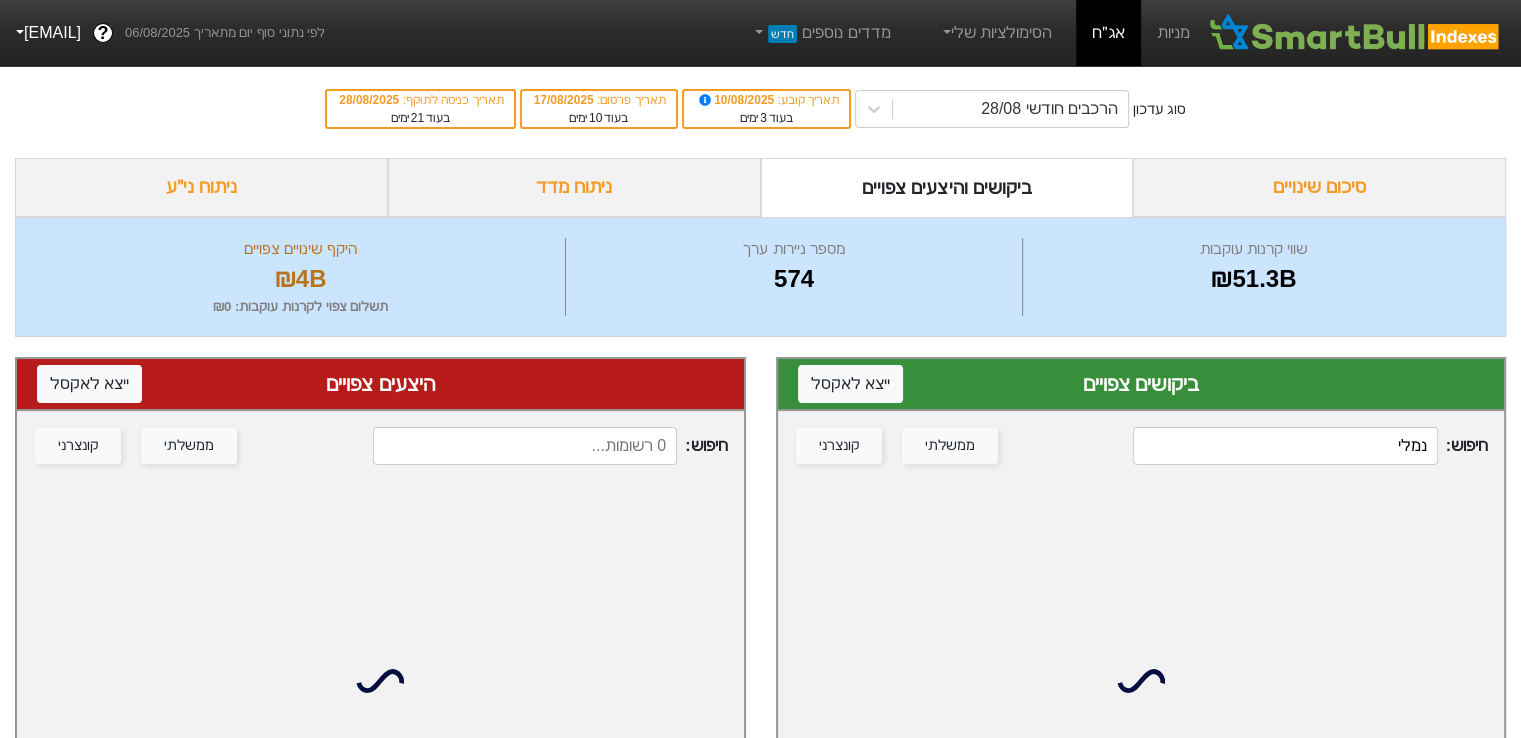 click on "נמלי" at bounding box center [1285, 446] 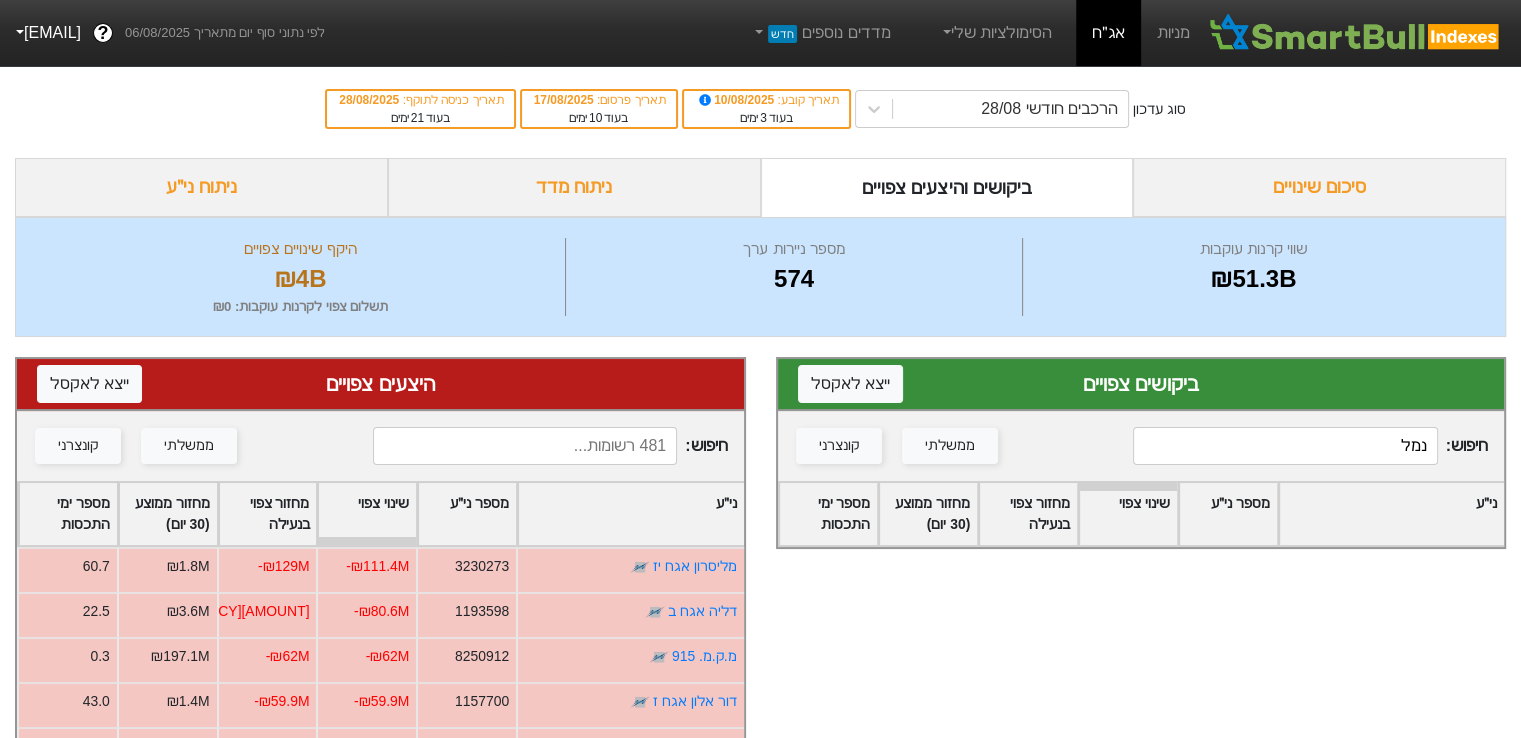 type on "נמל" 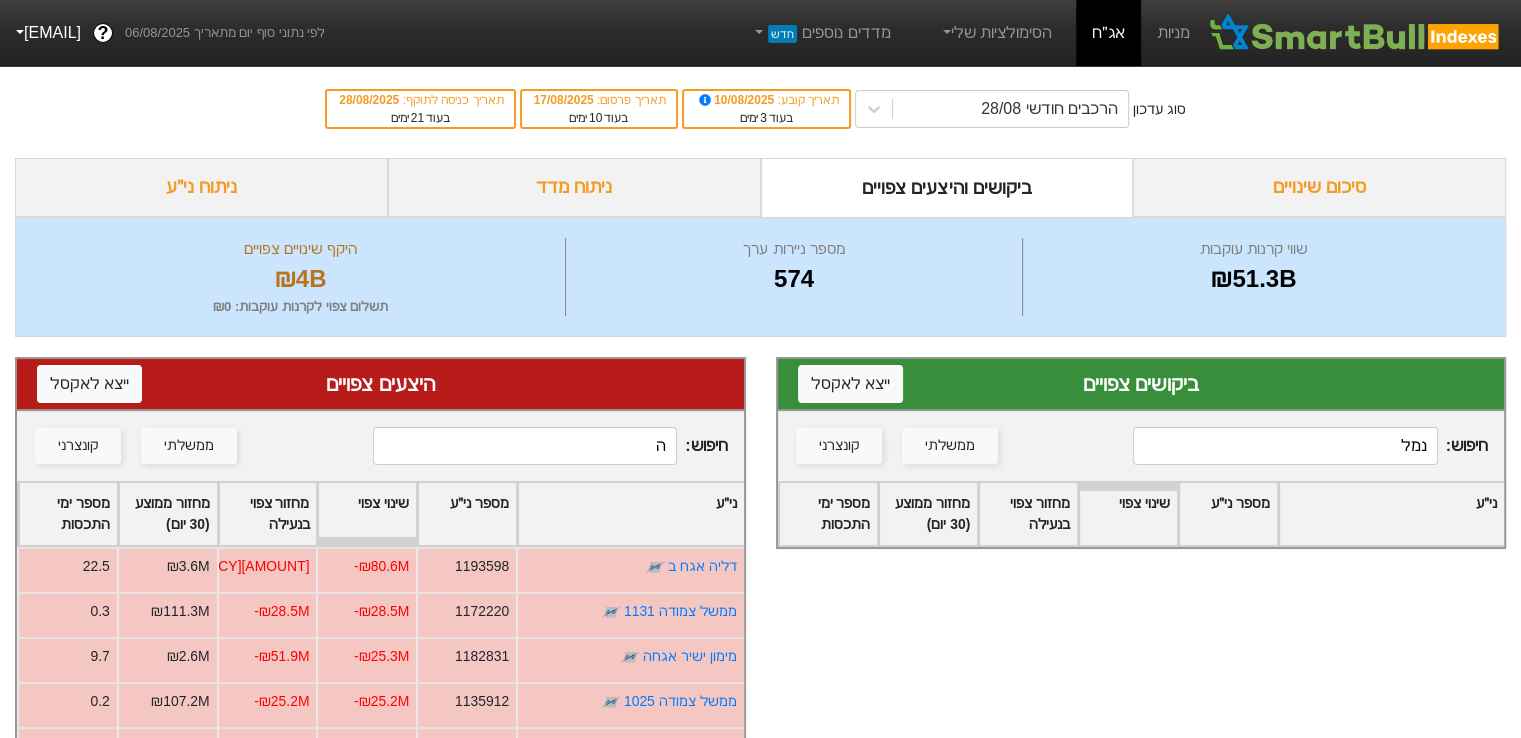 click on "ה" at bounding box center (525, 446) 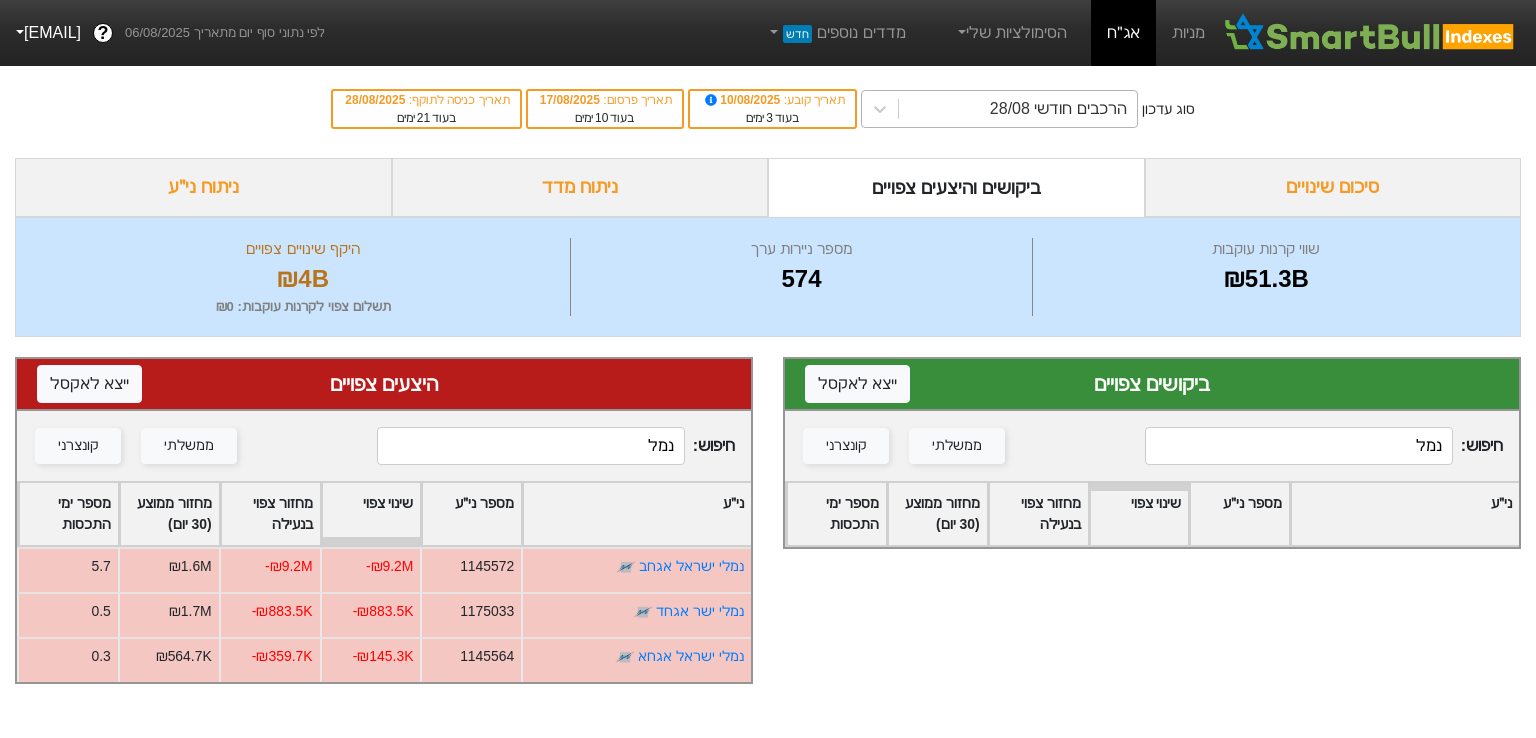 type on "נמל" 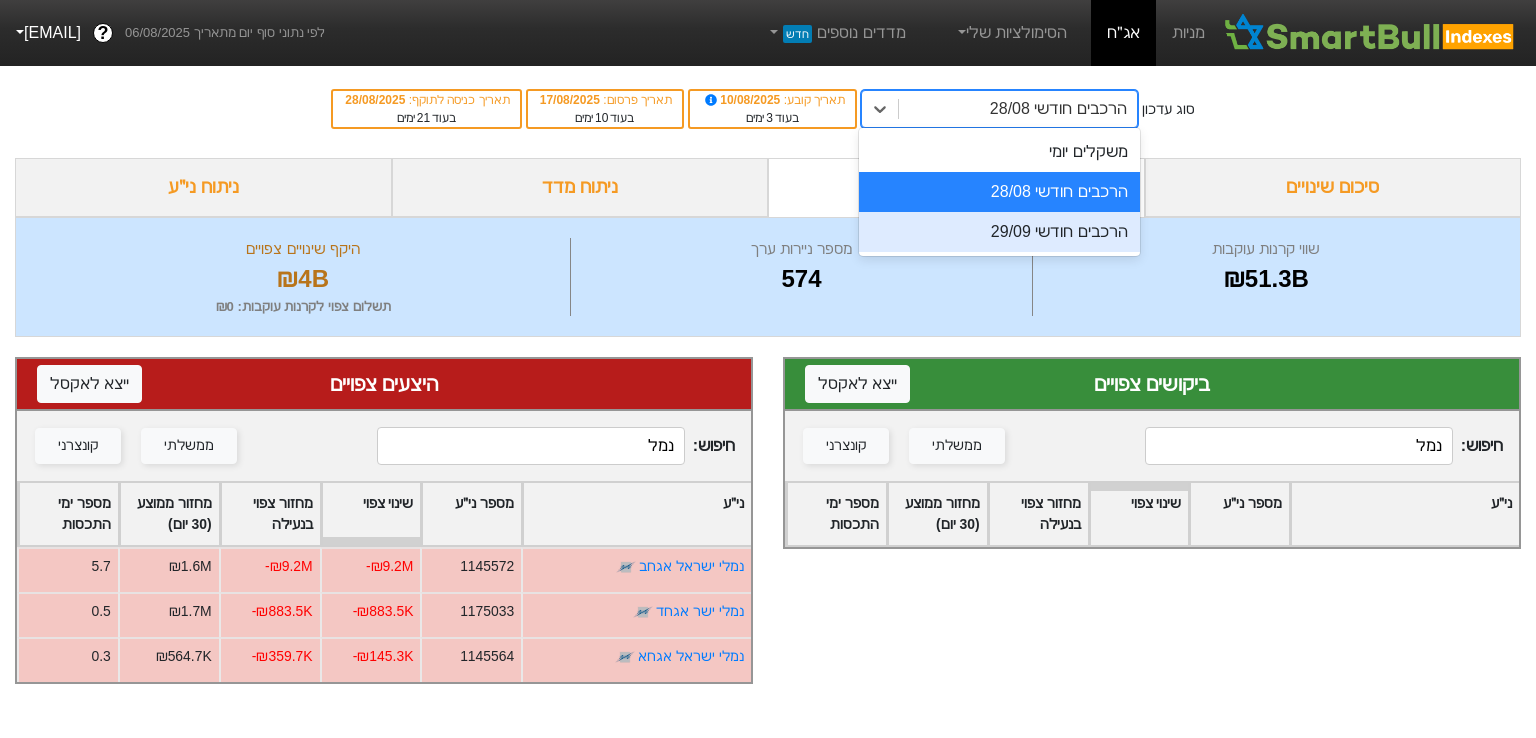 click on "הרכבים חודשי 29/09" at bounding box center (999, 232) 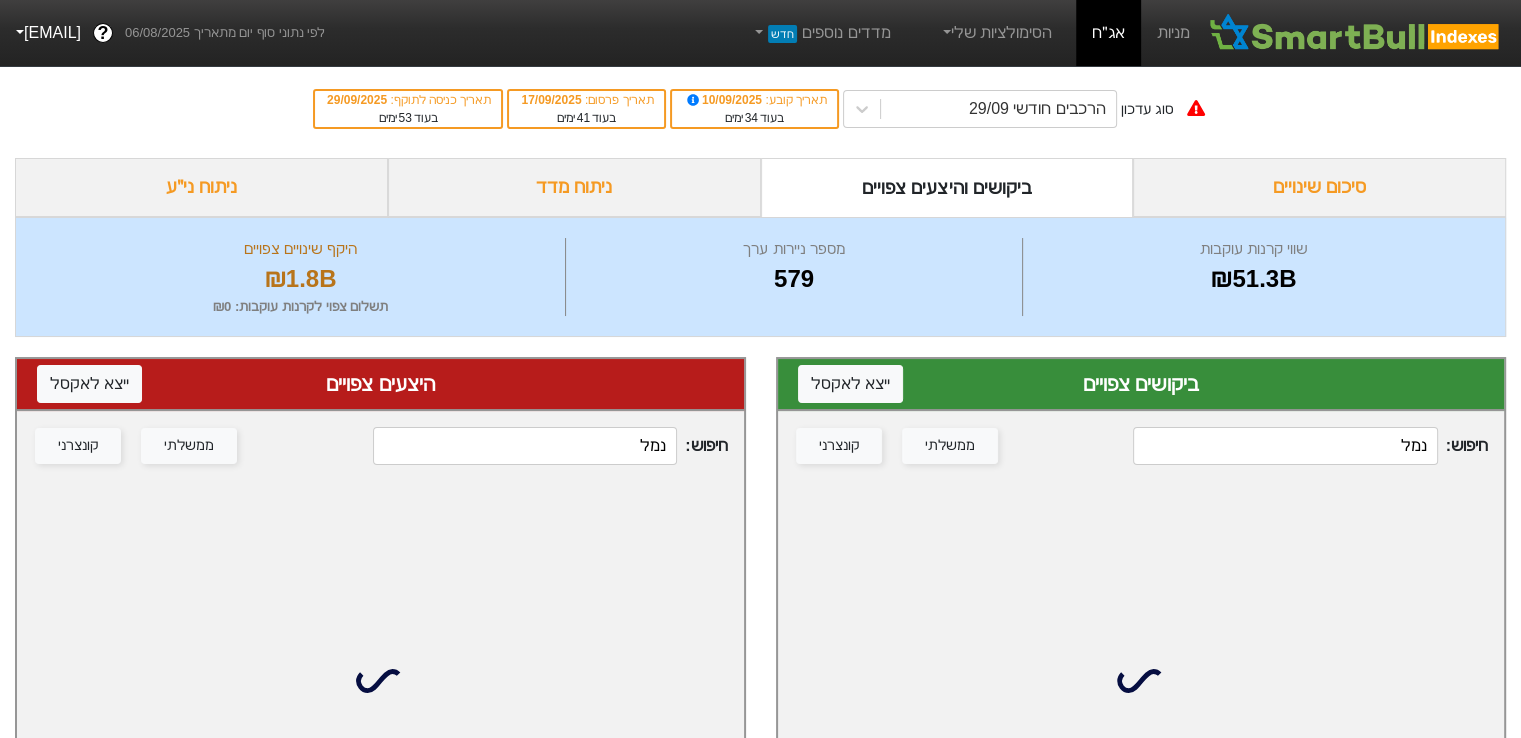 click on "נמל" at bounding box center [525, 446] 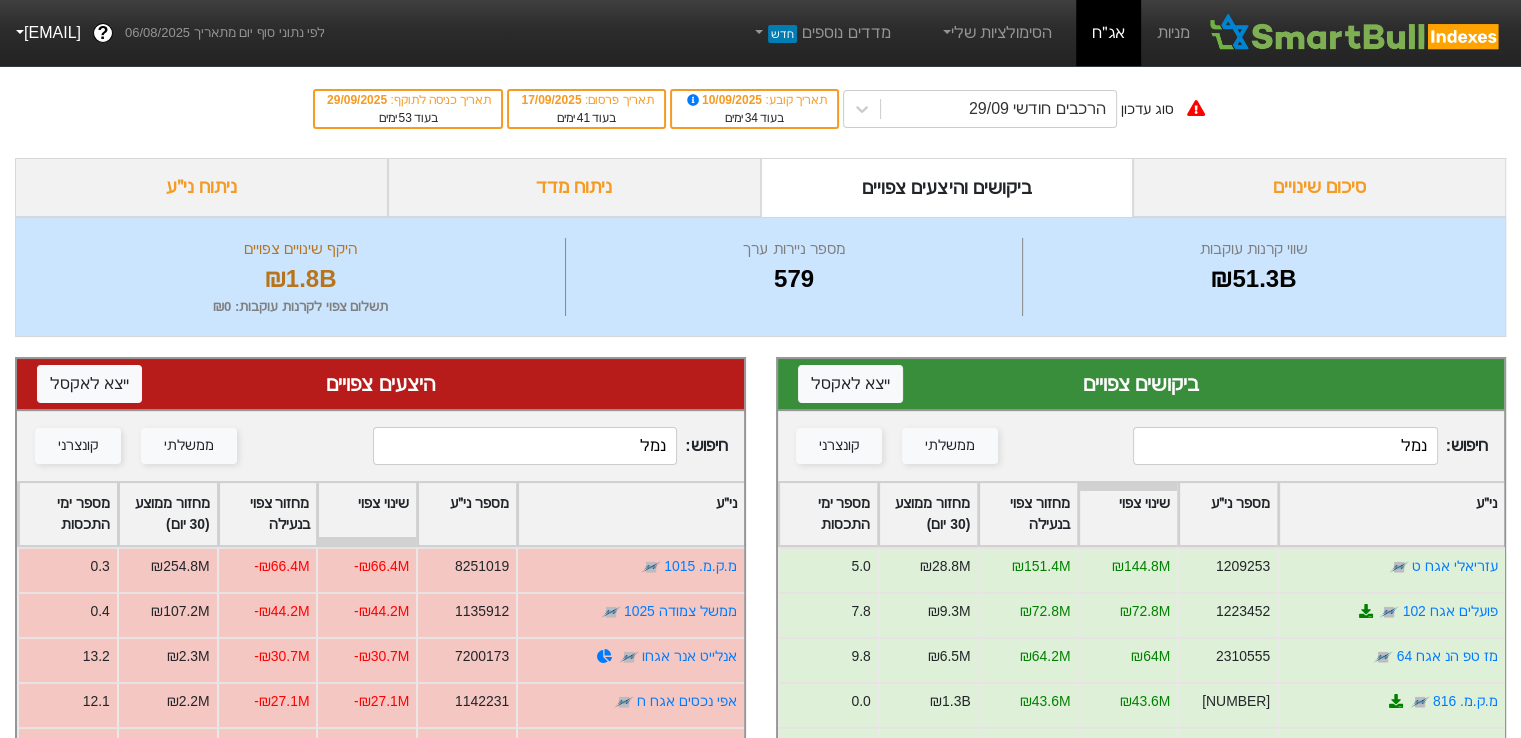 click on "נמל" at bounding box center (1285, 446) 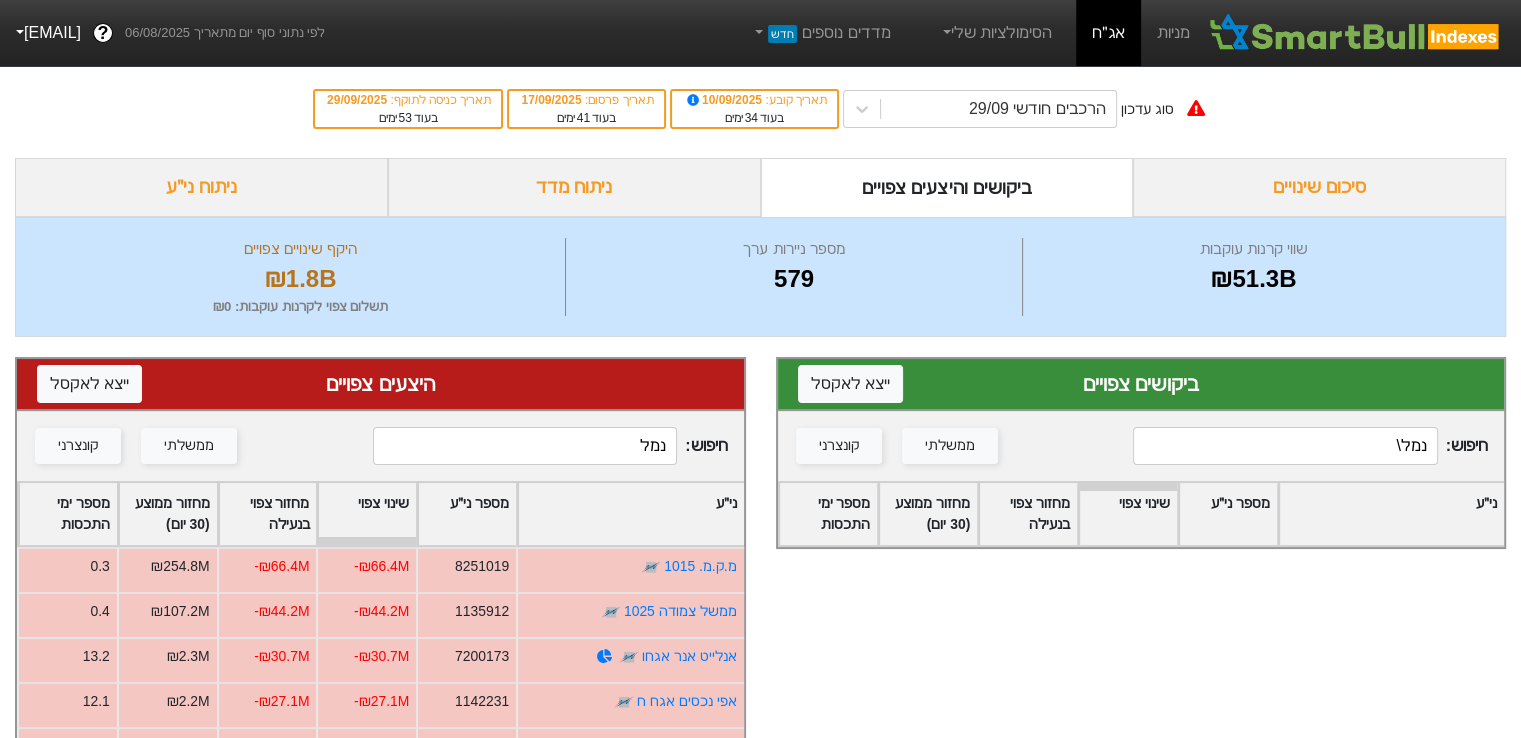 type on "נמל" 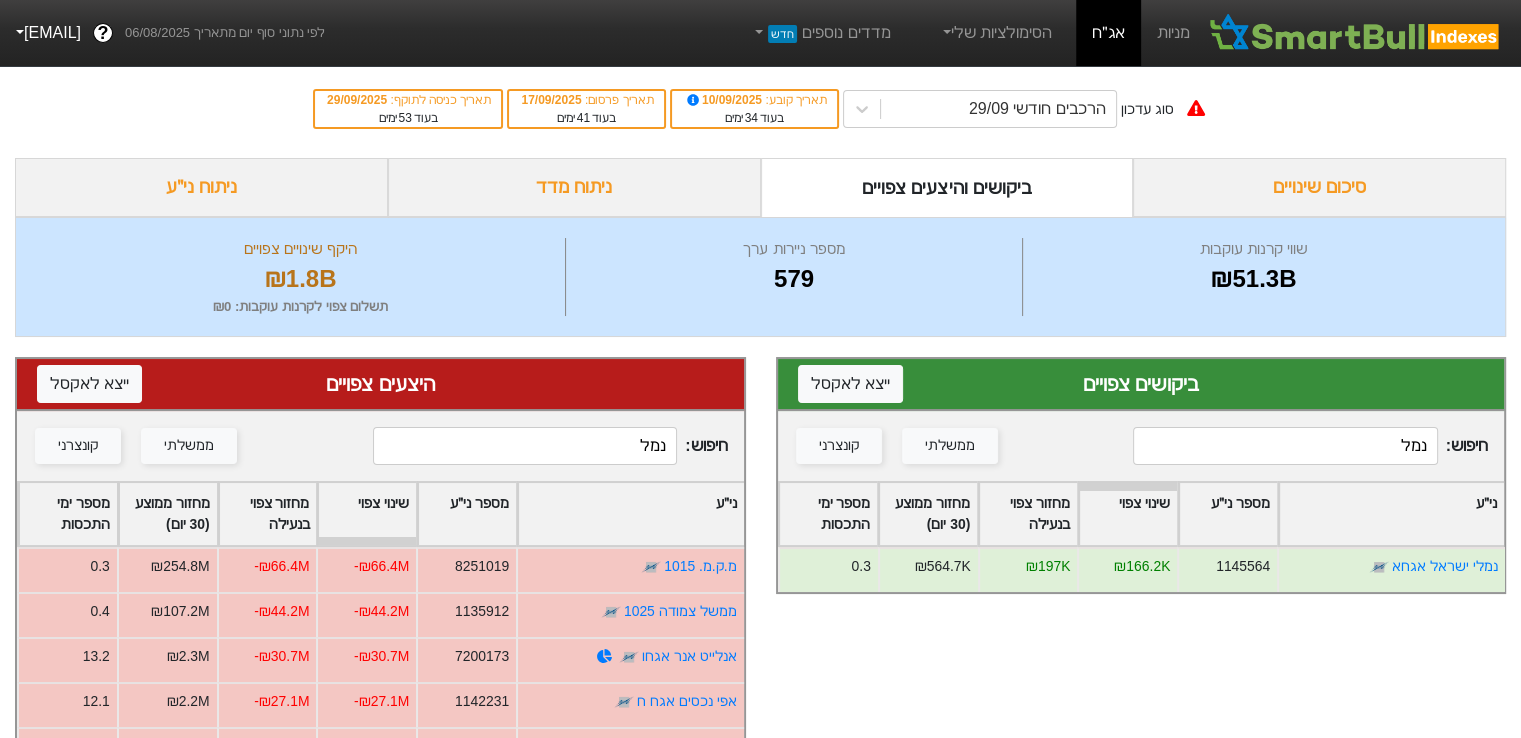 click on "נמל" at bounding box center (525, 446) 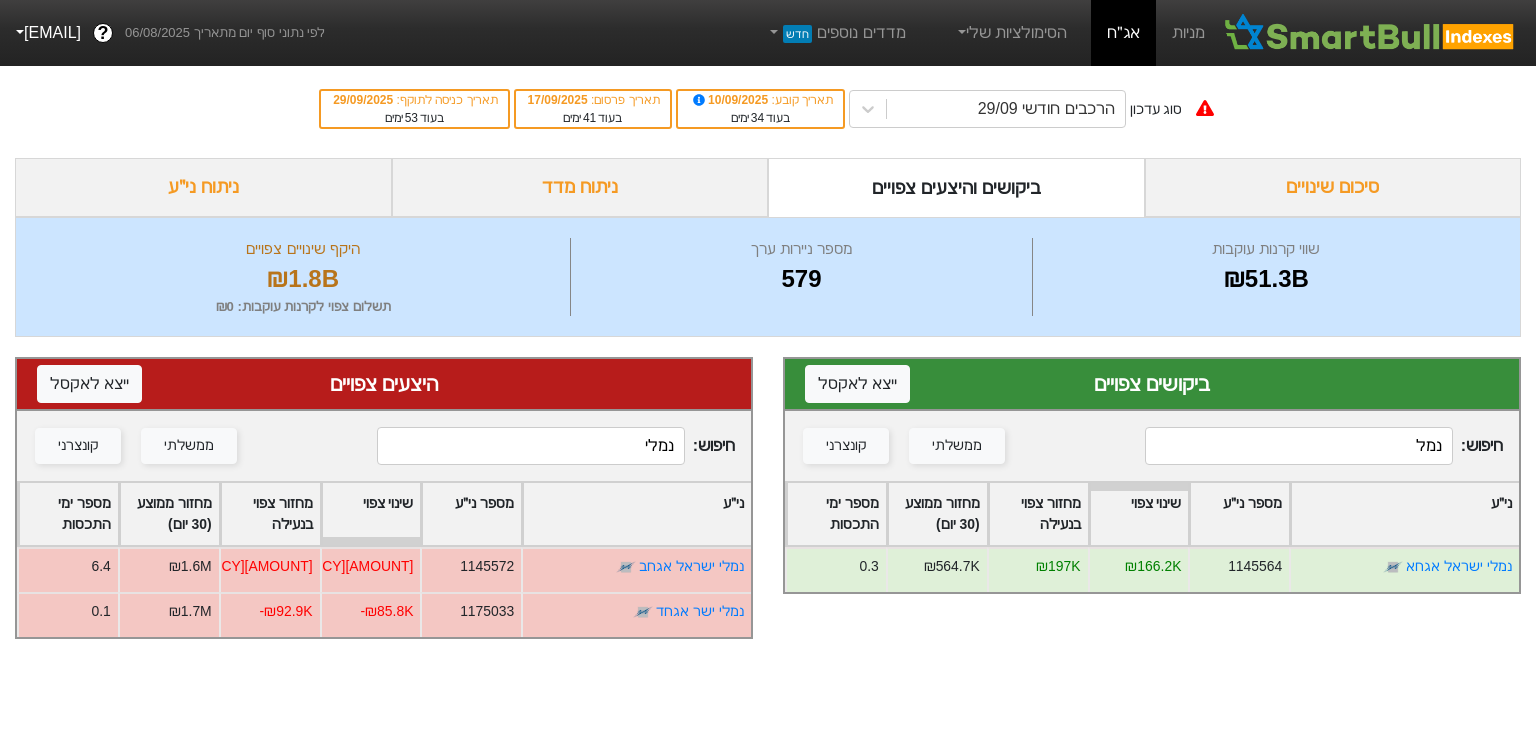type on "נמלי" 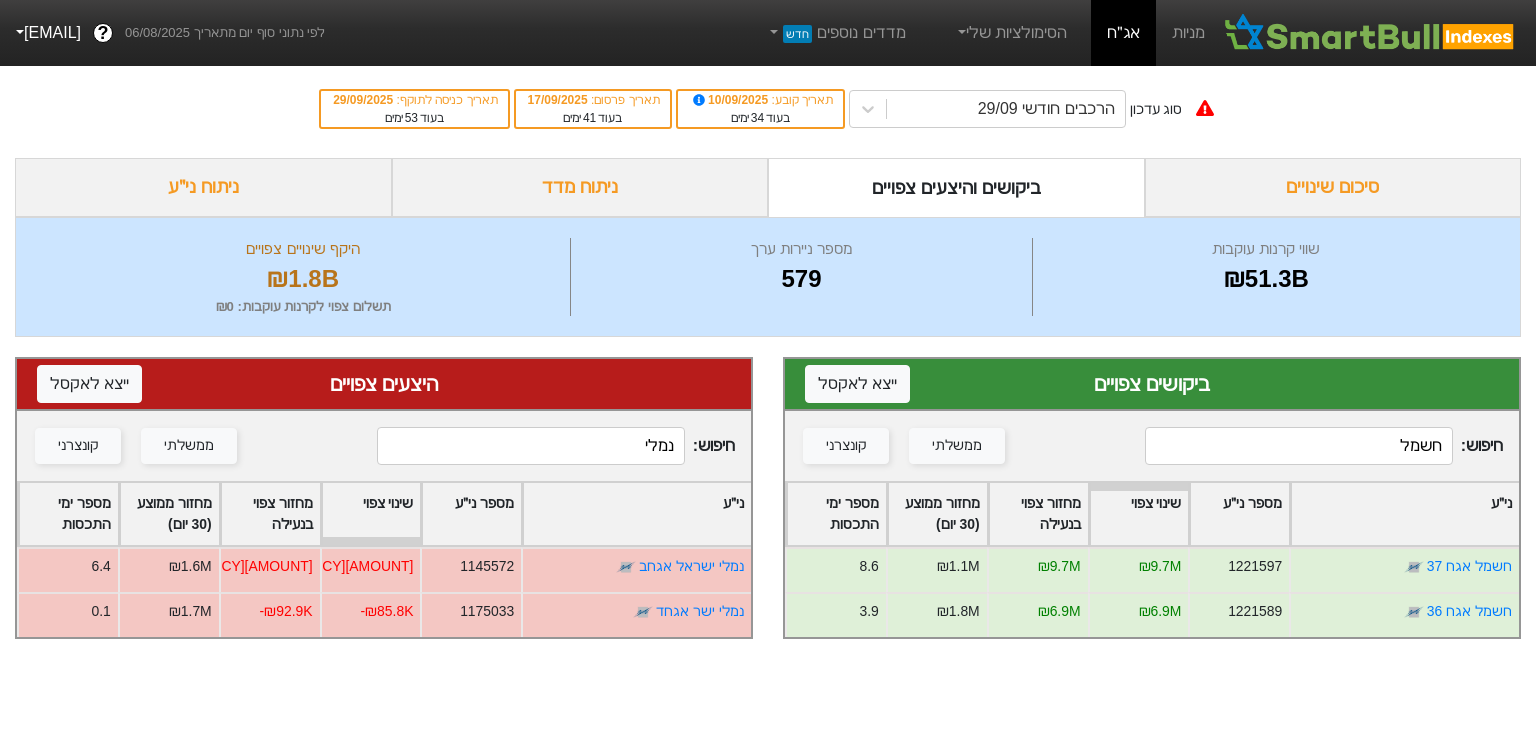 type on "חשמל" 